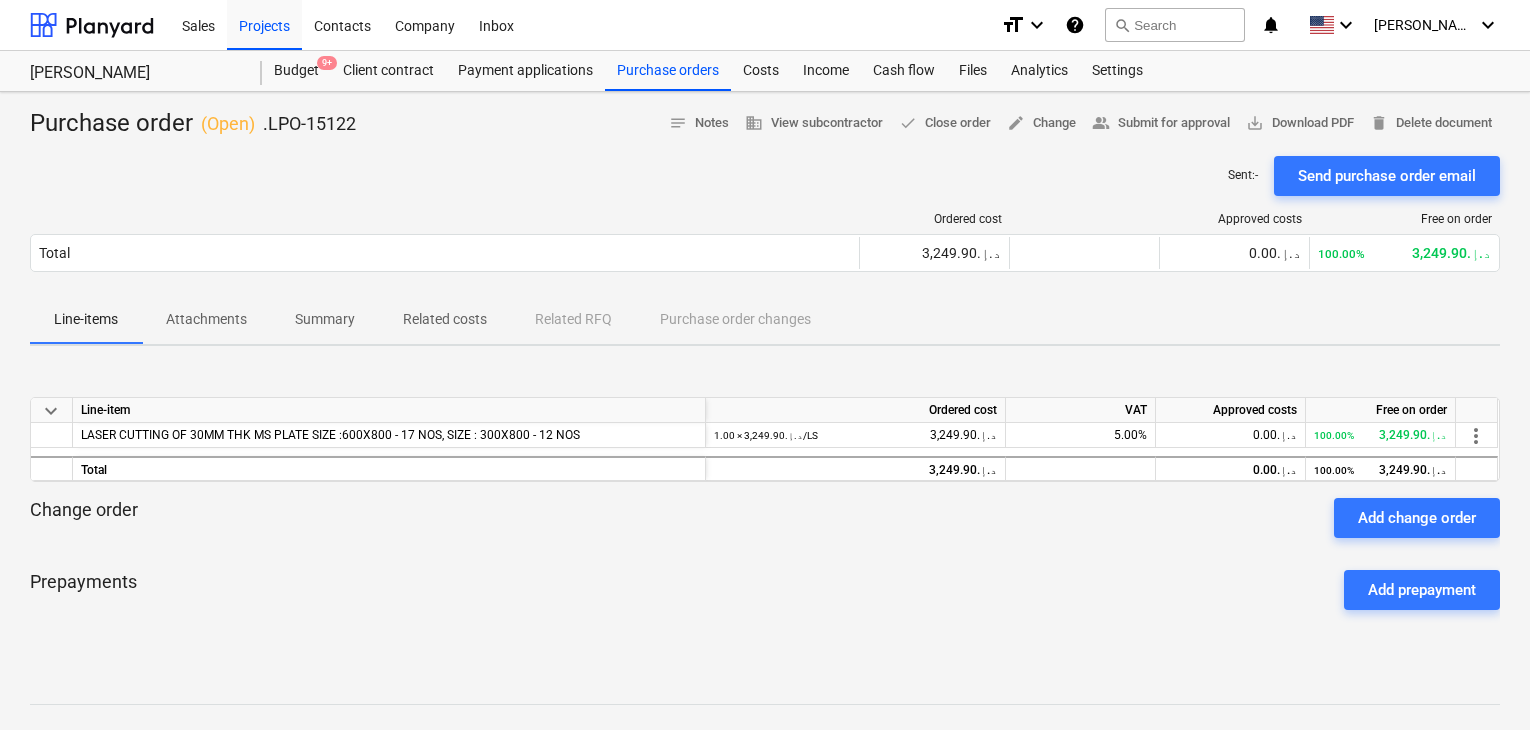 scroll, scrollTop: 0, scrollLeft: 0, axis: both 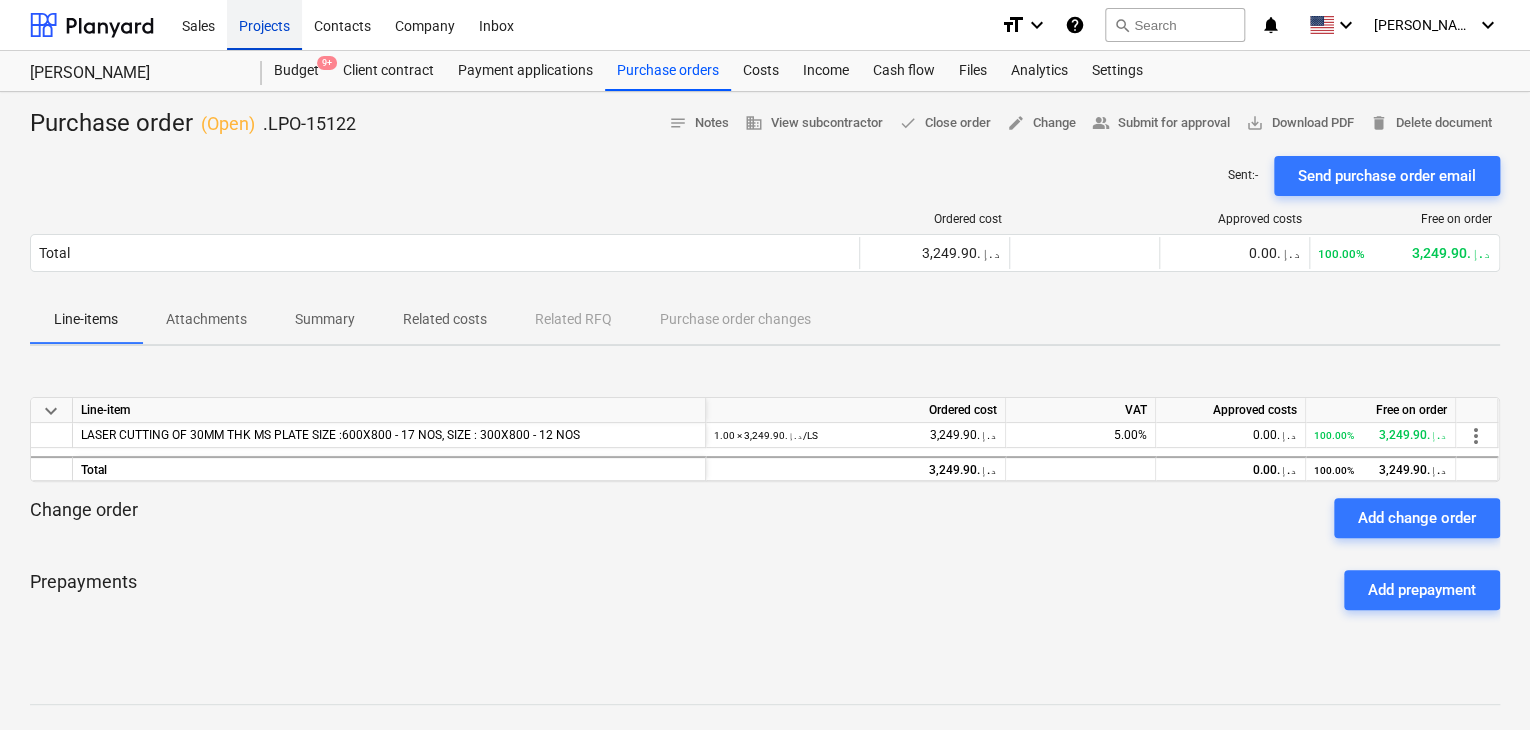 click on "Projects" at bounding box center [264, 24] 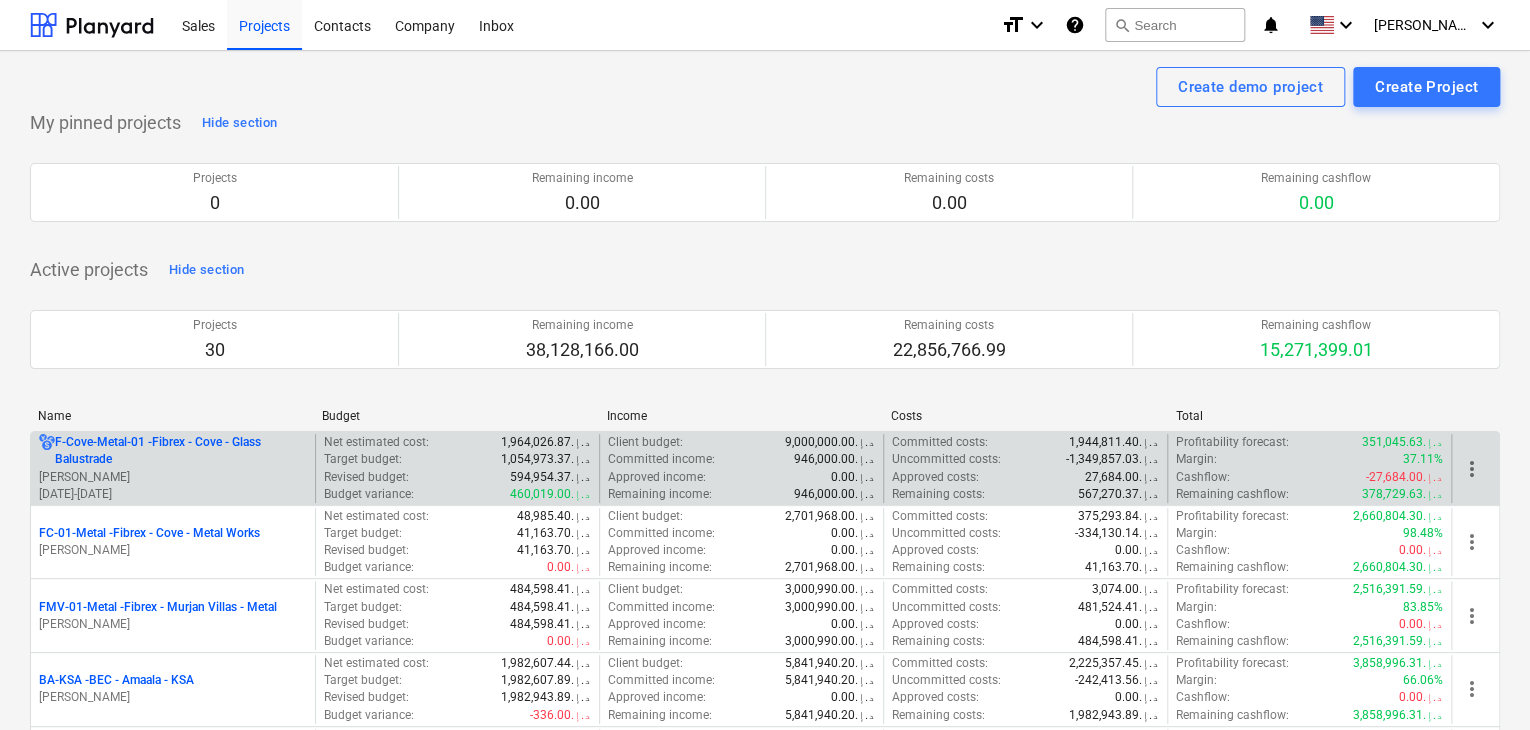 click on "[PERSON_NAME]" at bounding box center (173, 477) 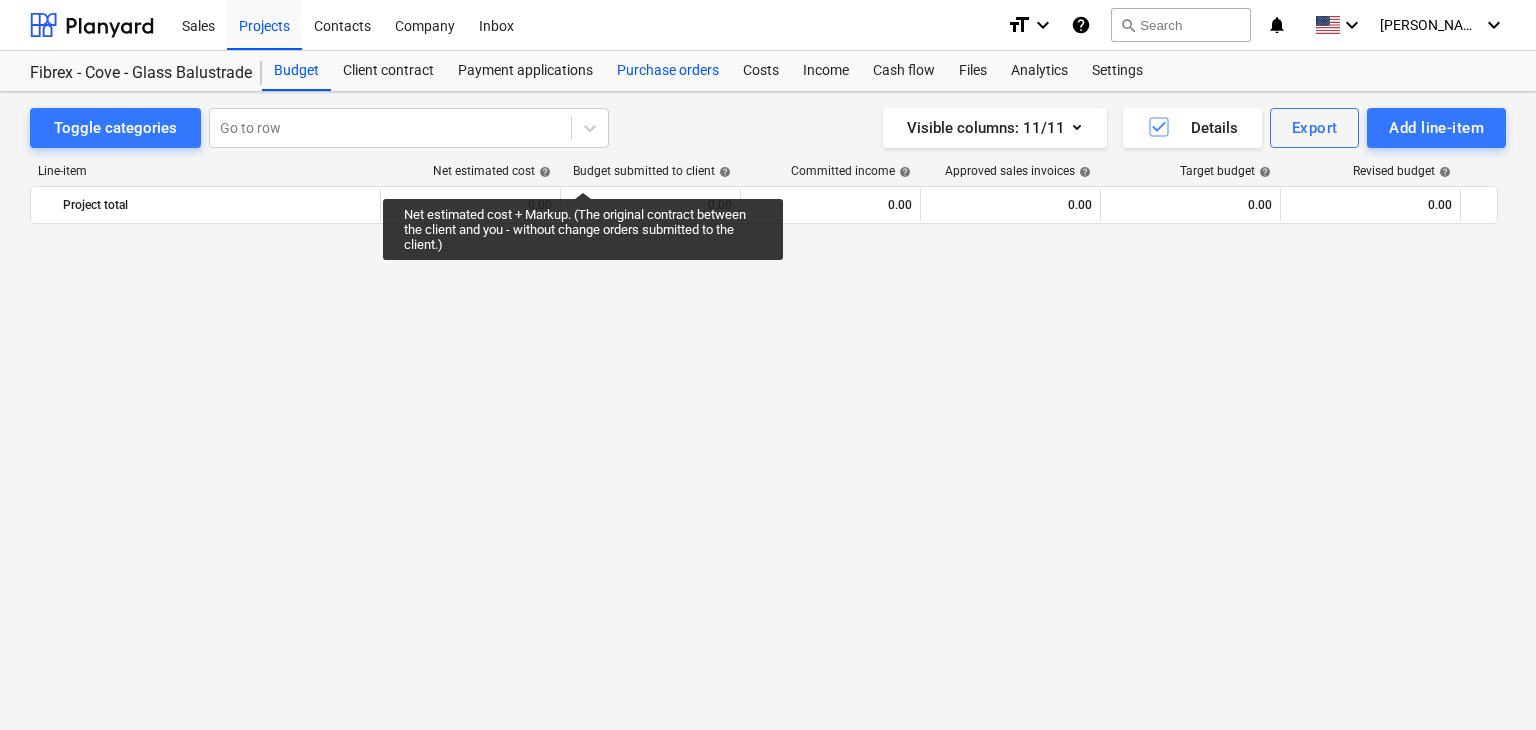 click on "Purchase orders" at bounding box center [668, 71] 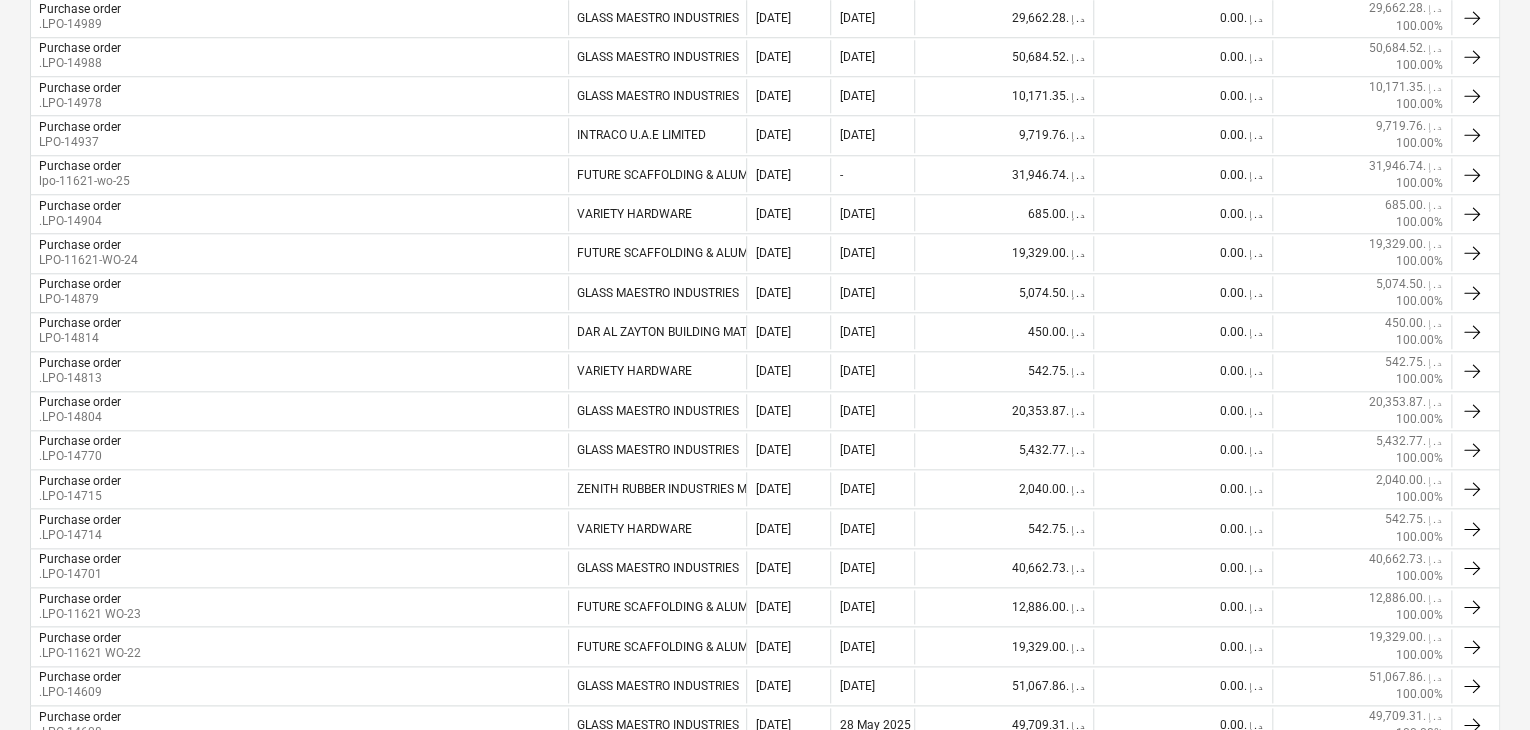 scroll, scrollTop: 900, scrollLeft: 0, axis: vertical 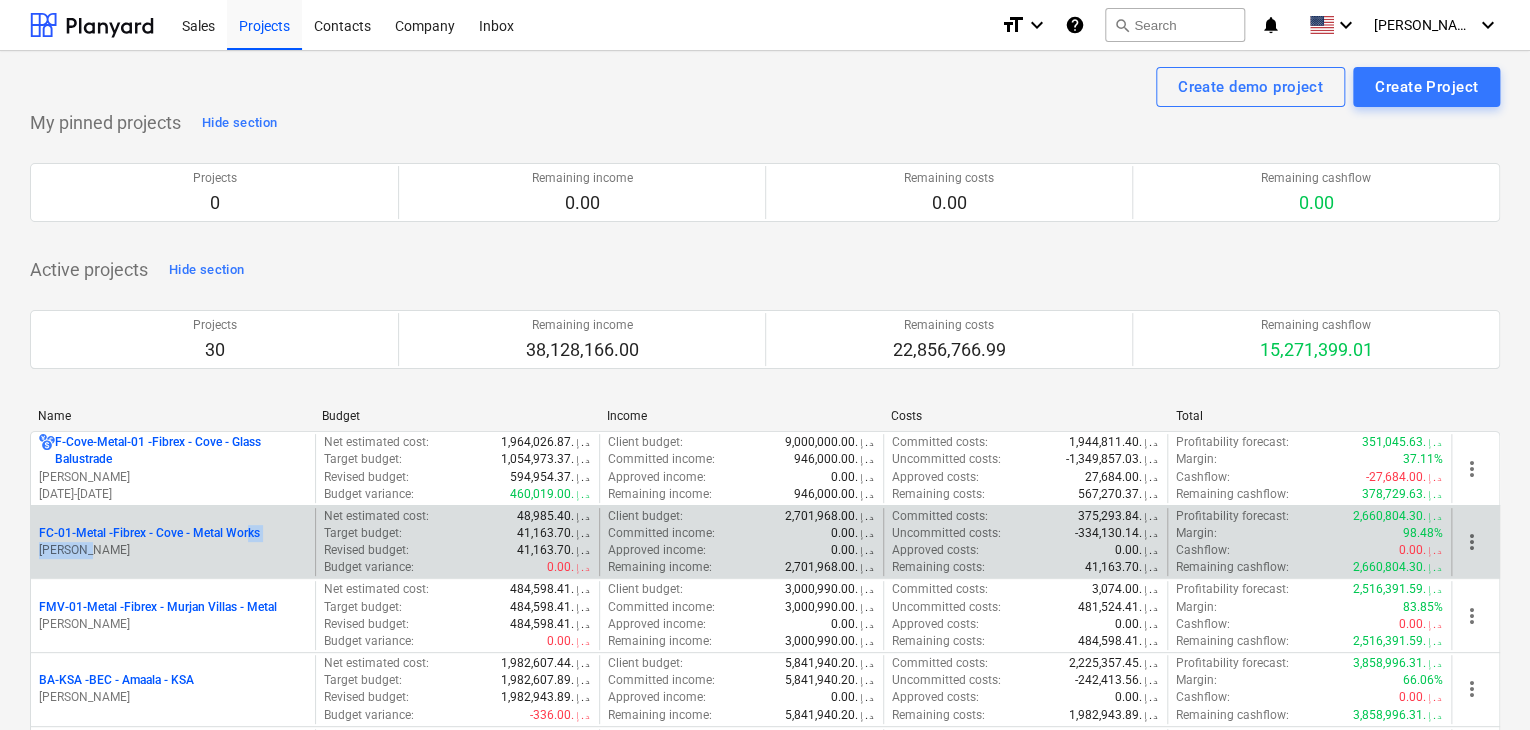 click on "FC-01-Metal -  Fibrex - Cove - Metal Works [PERSON_NAME]" at bounding box center (173, 542) 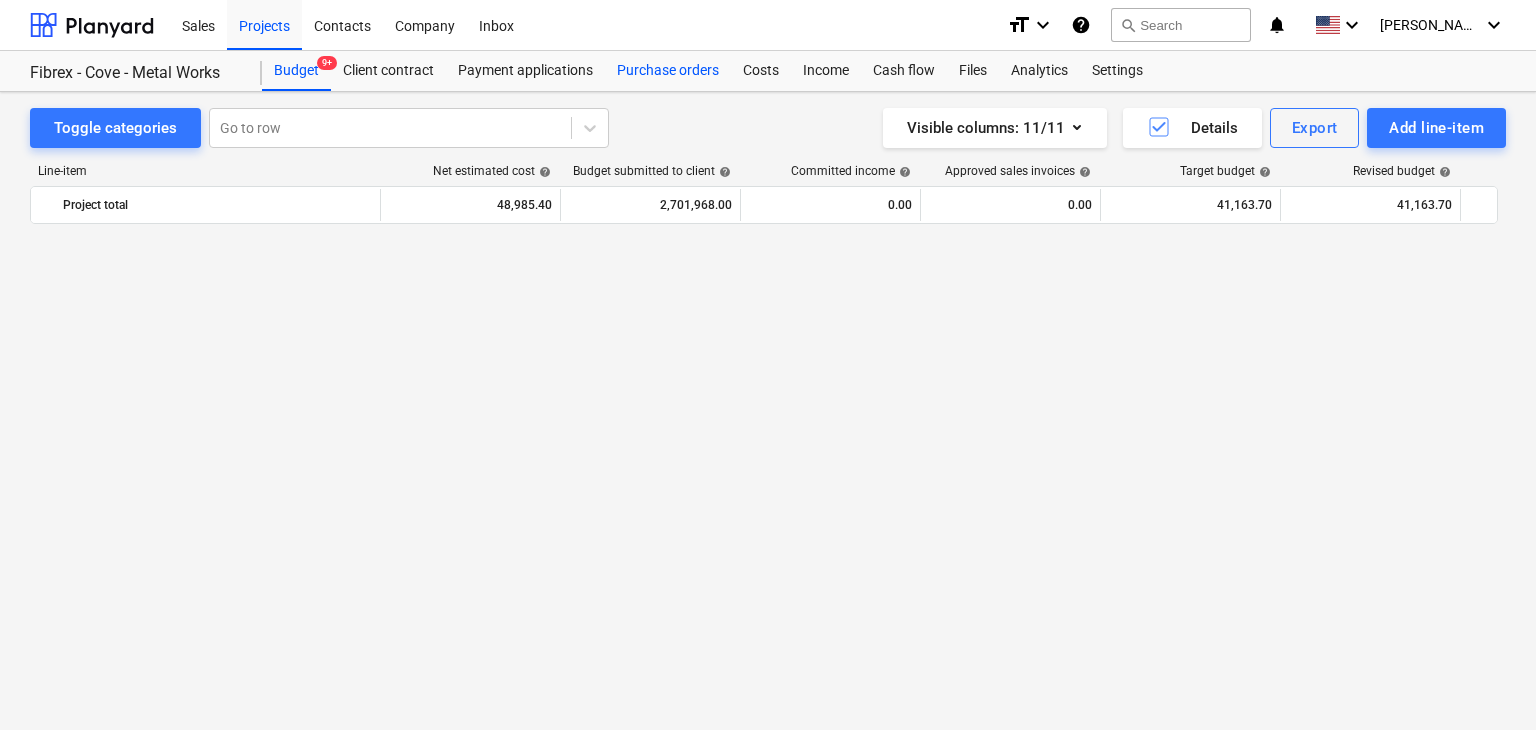scroll, scrollTop: 0, scrollLeft: 0, axis: both 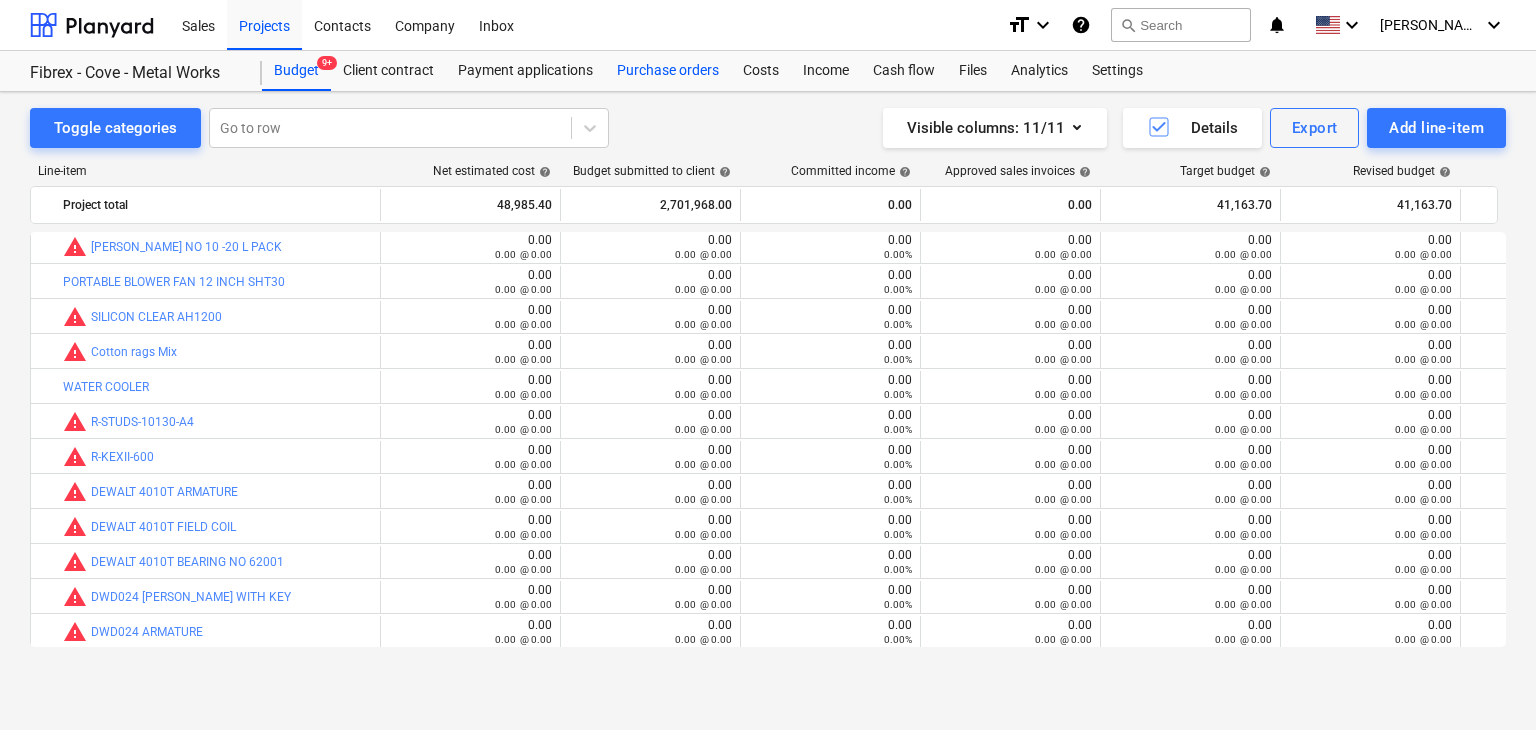 click on "Purchase orders" at bounding box center (668, 71) 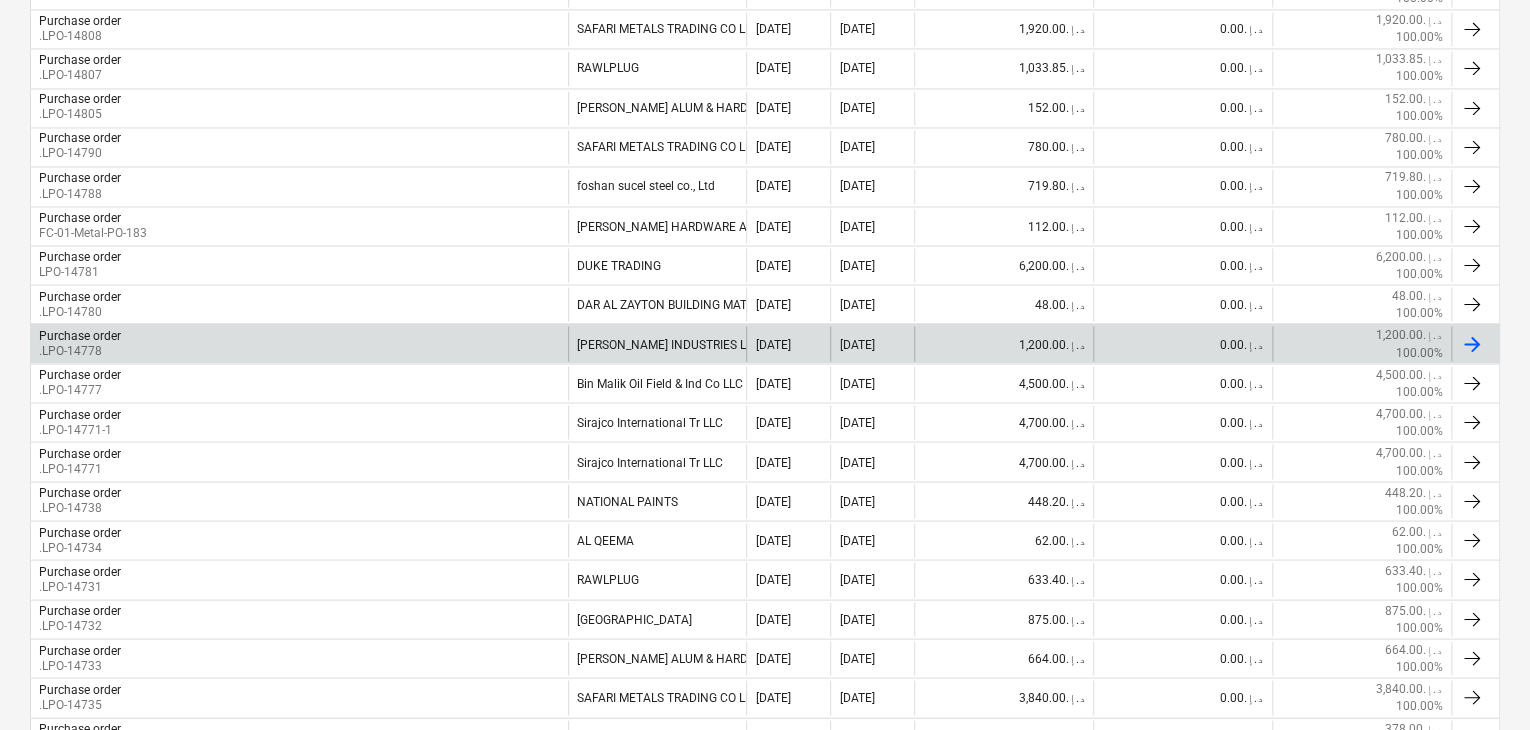 scroll, scrollTop: 1842, scrollLeft: 0, axis: vertical 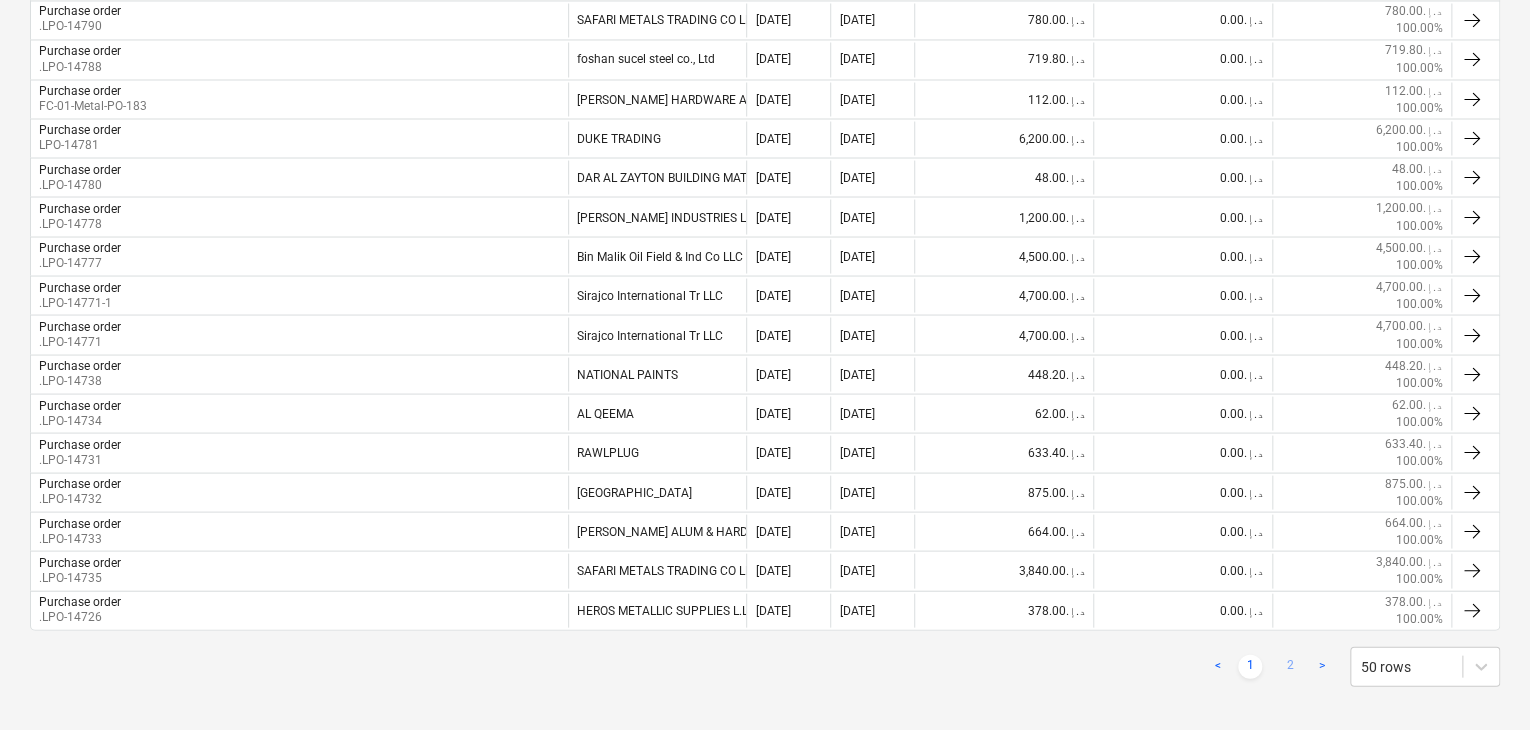 click on "2" at bounding box center (1290, 666) 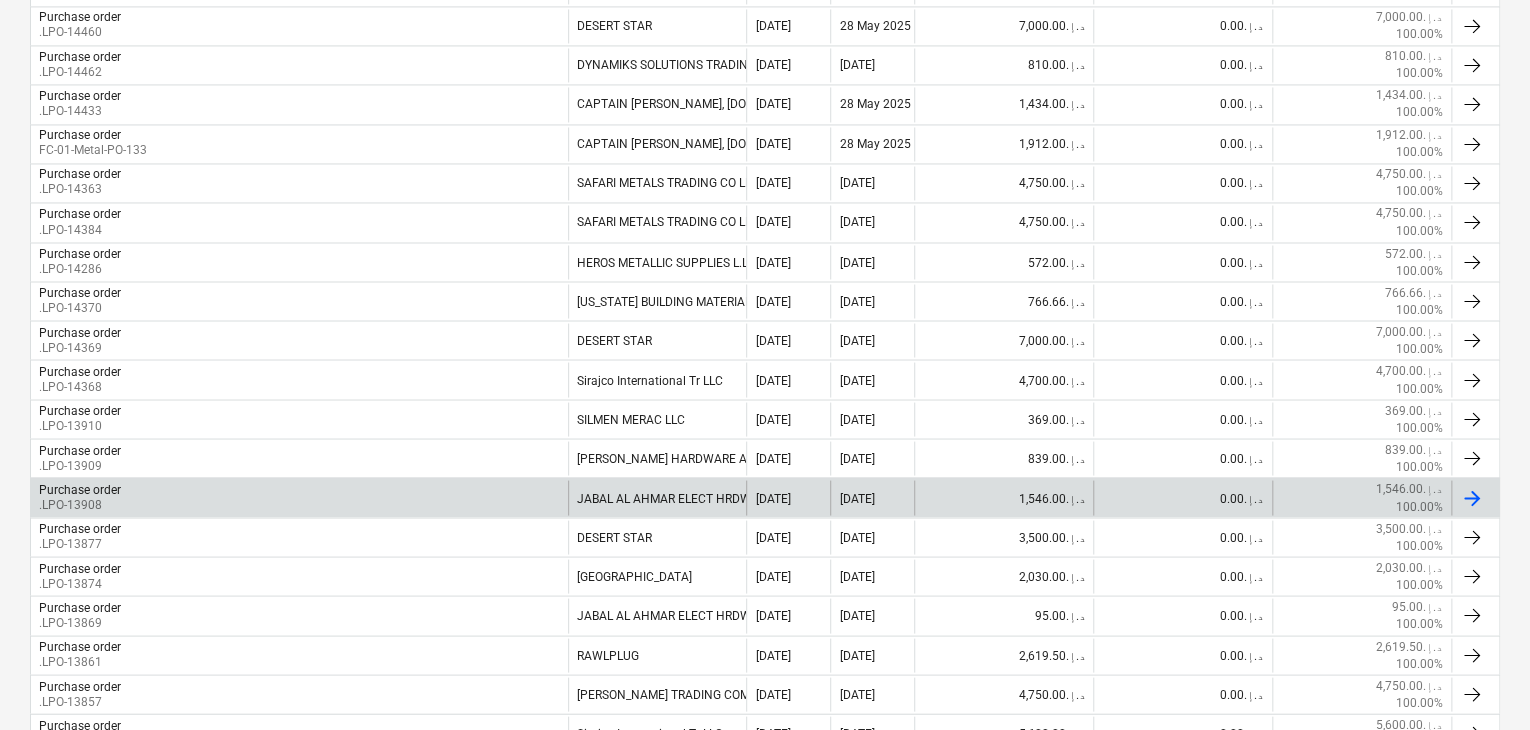scroll, scrollTop: 1803, scrollLeft: 0, axis: vertical 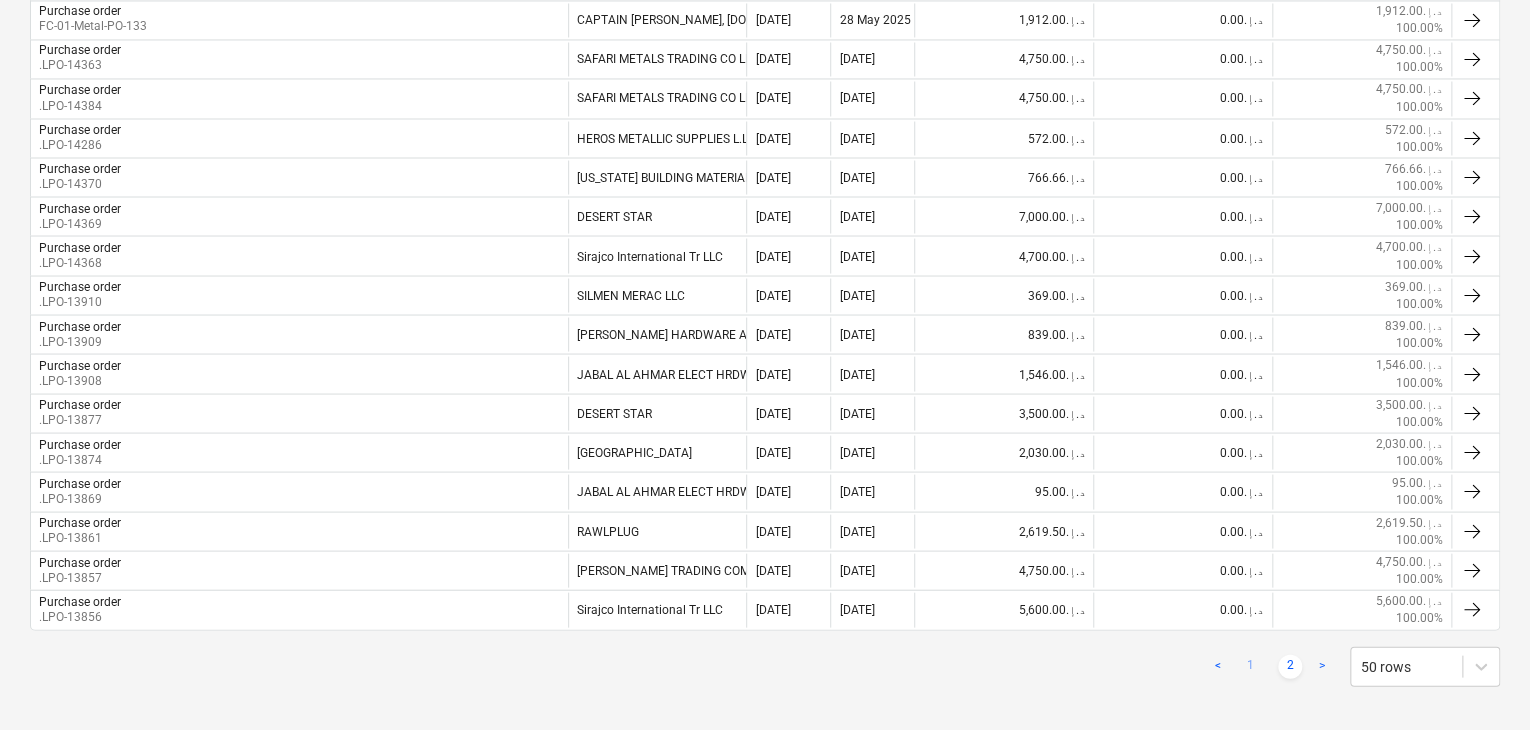 click on "1" at bounding box center (1250, 666) 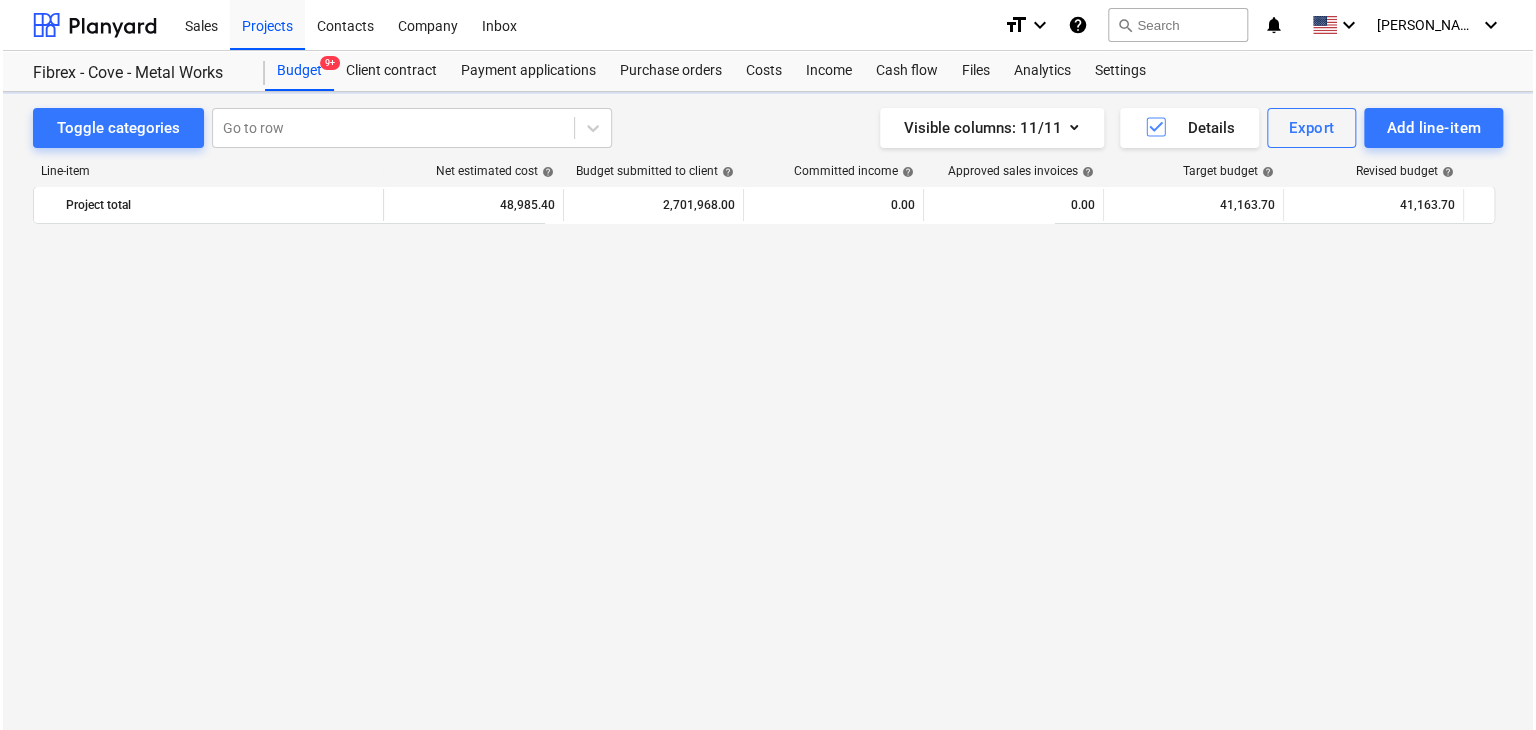 scroll, scrollTop: 0, scrollLeft: 0, axis: both 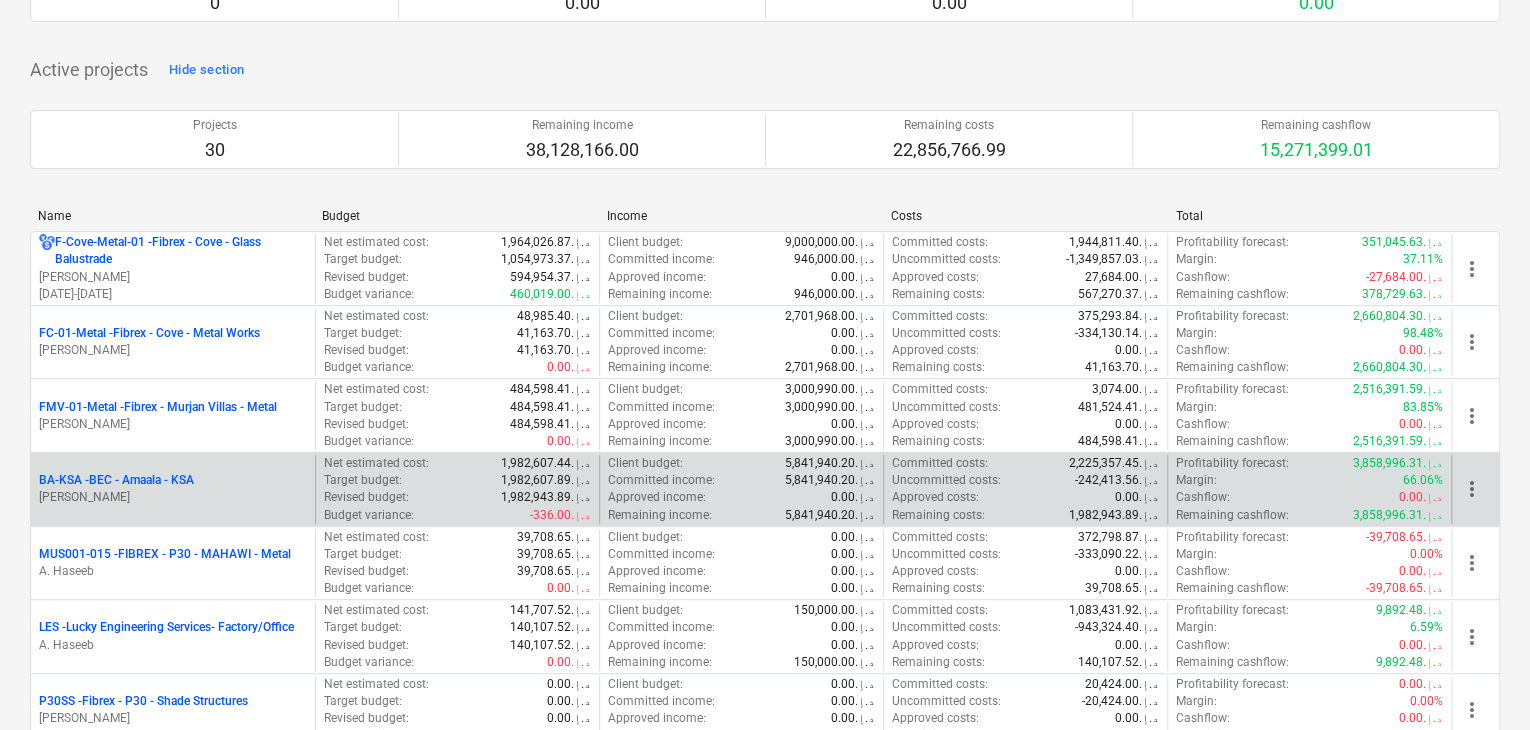 click on "[PERSON_NAME]" at bounding box center [173, 497] 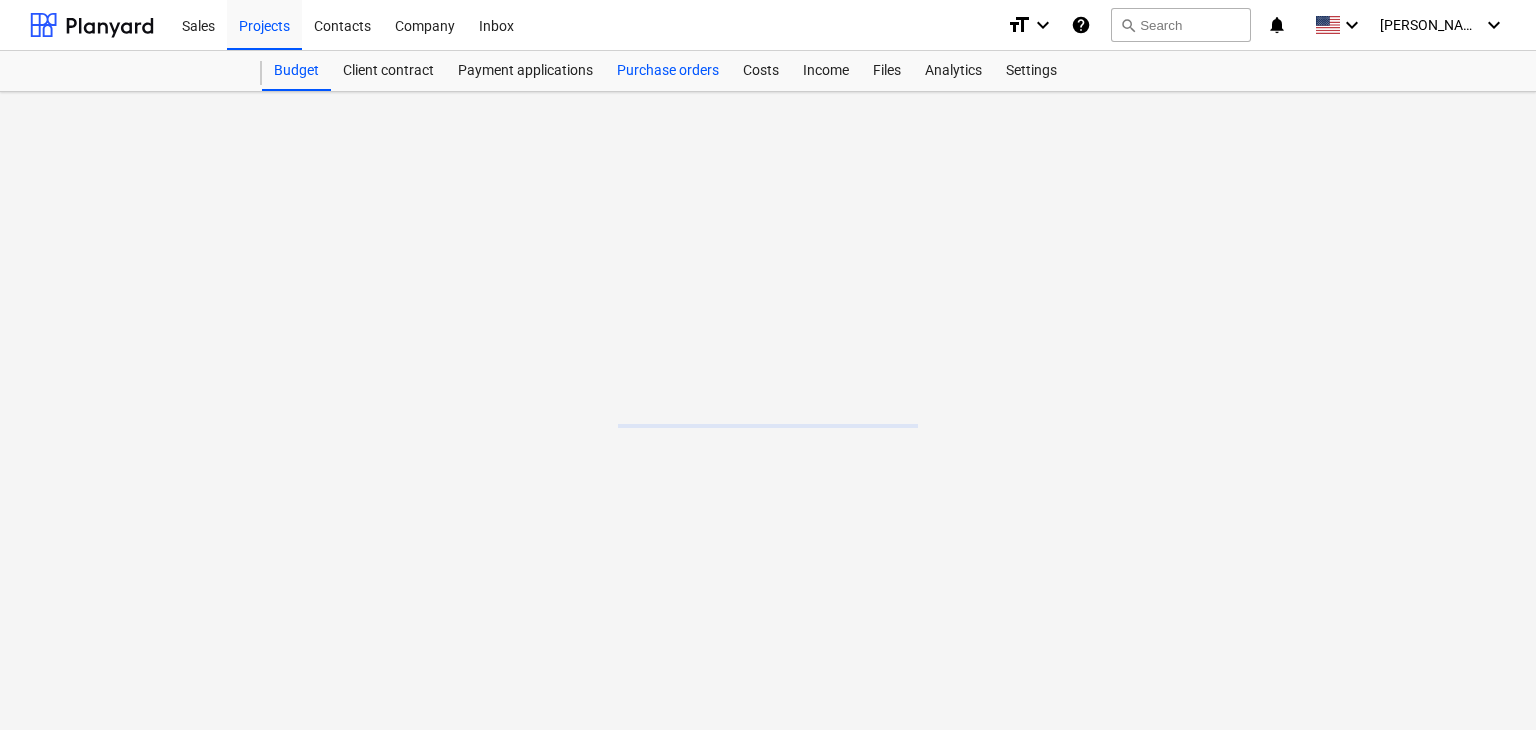 click on "Purchase orders" at bounding box center (668, 71) 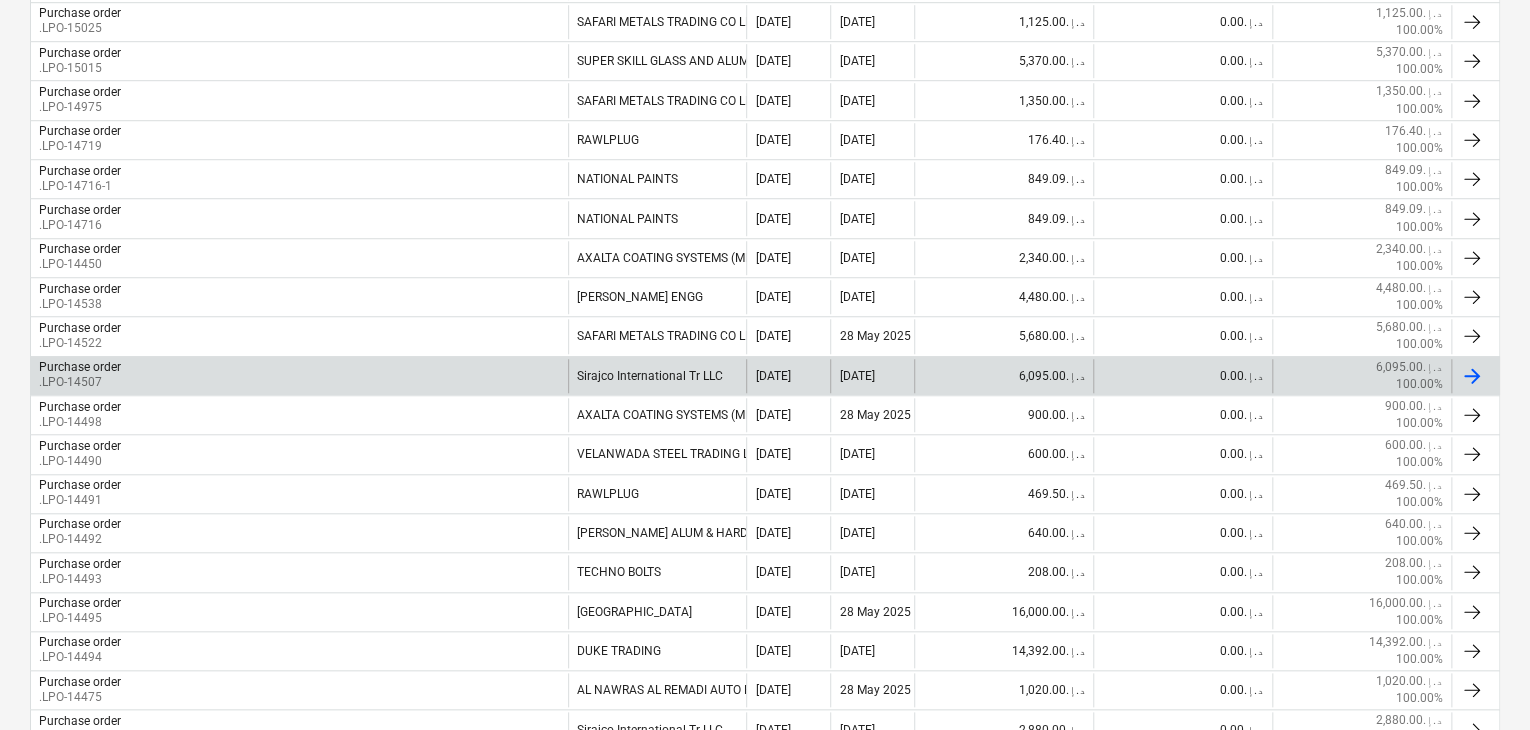 scroll, scrollTop: 1060, scrollLeft: 0, axis: vertical 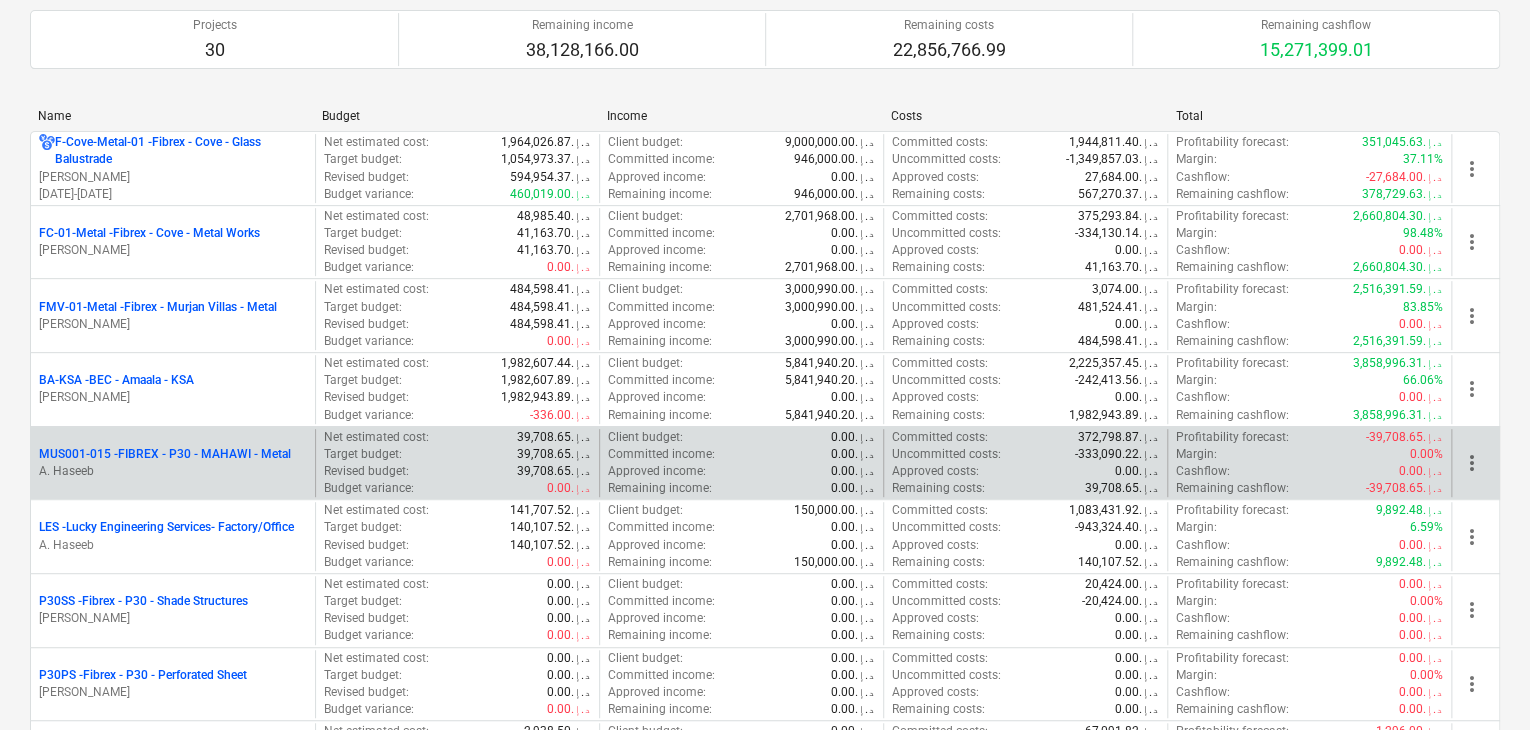 click on "A. Haseeb" at bounding box center [173, 471] 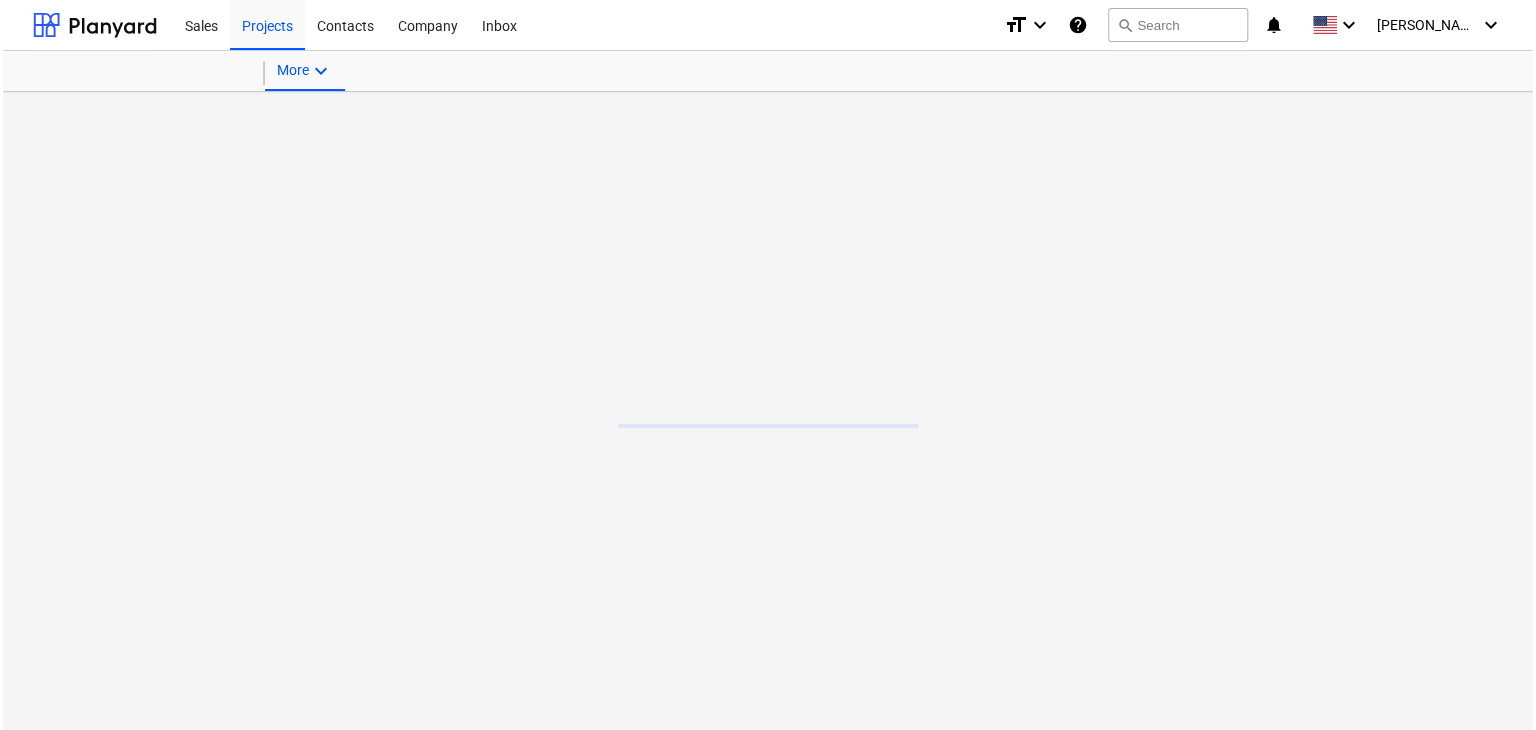 scroll, scrollTop: 0, scrollLeft: 0, axis: both 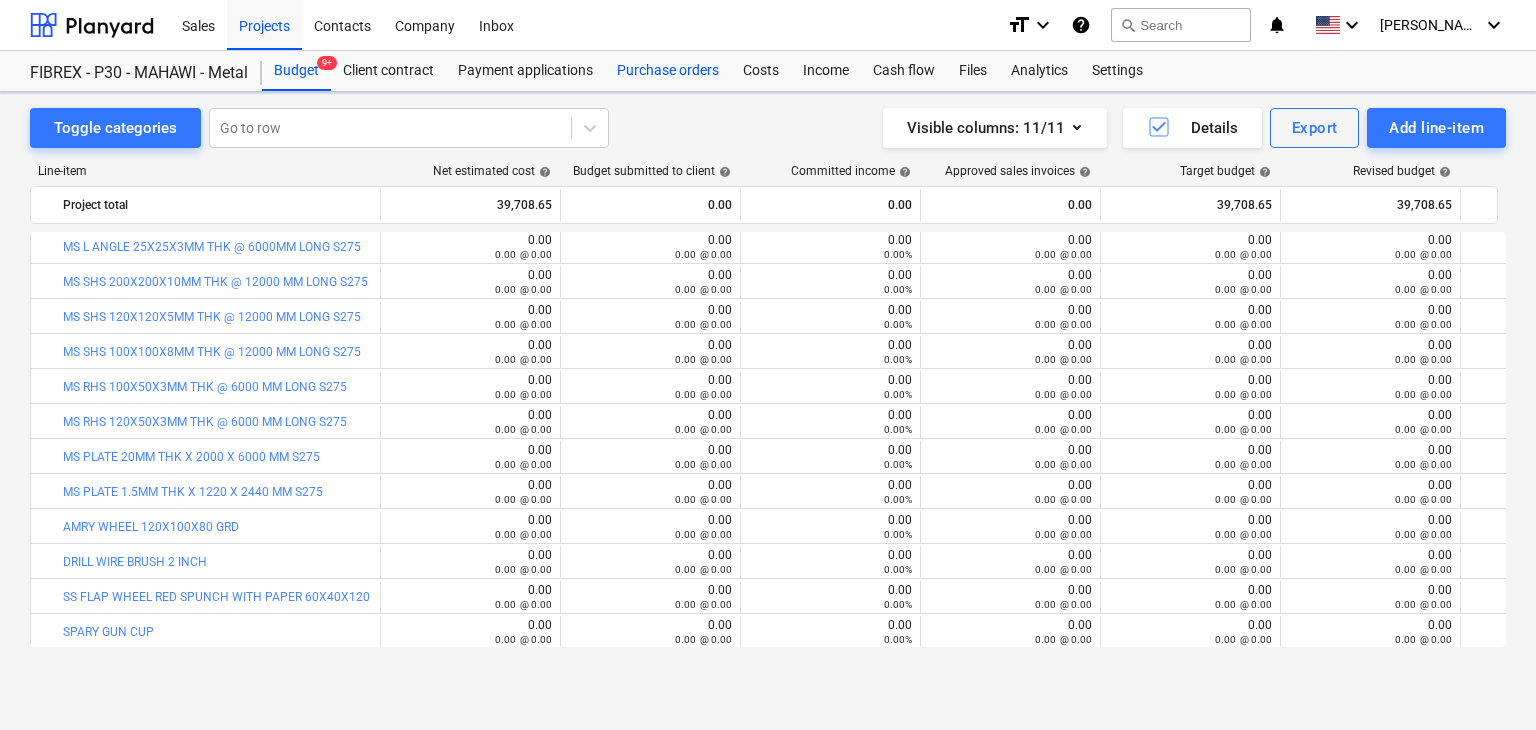 click on "Purchase orders" at bounding box center (668, 71) 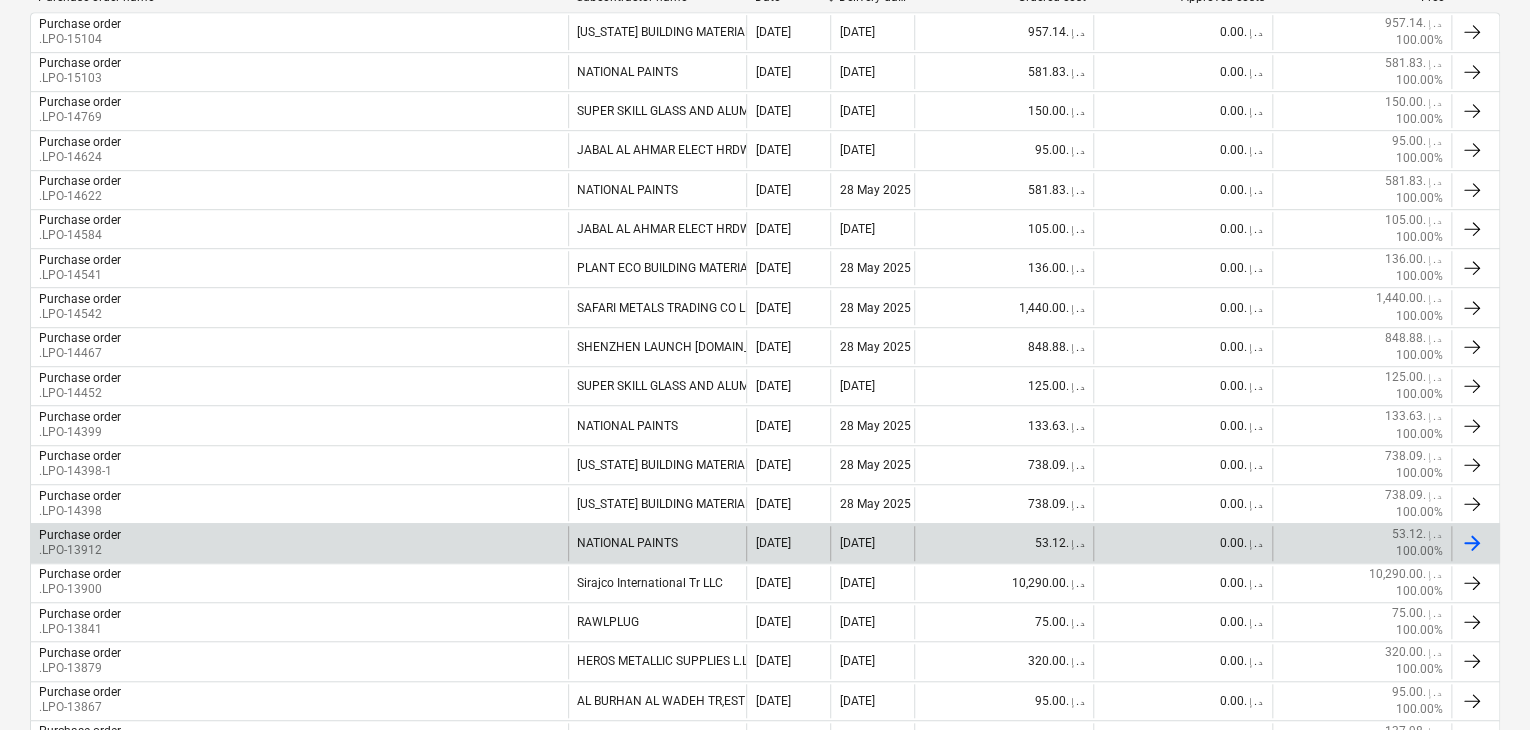 scroll, scrollTop: 330, scrollLeft: 0, axis: vertical 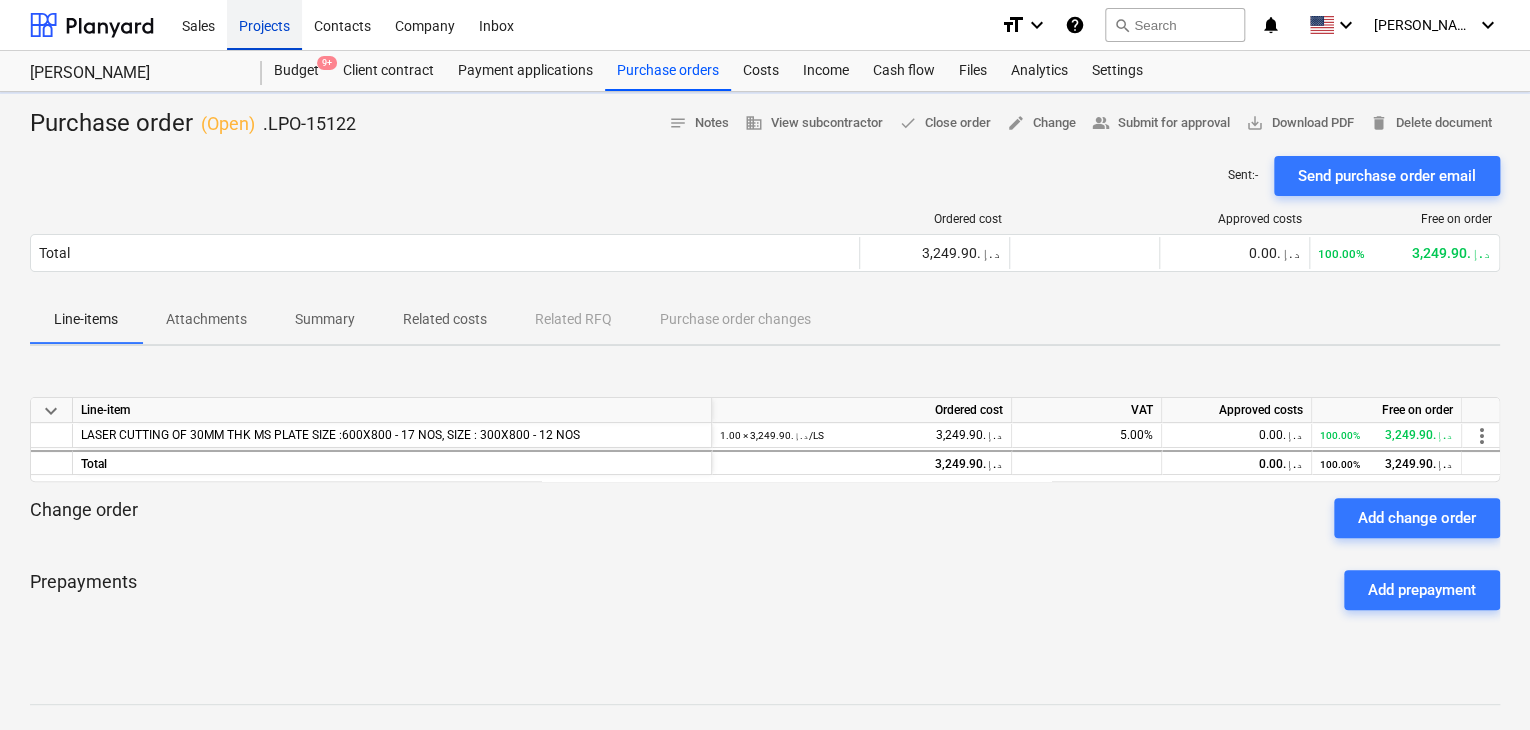 click on "Projects" at bounding box center [264, 24] 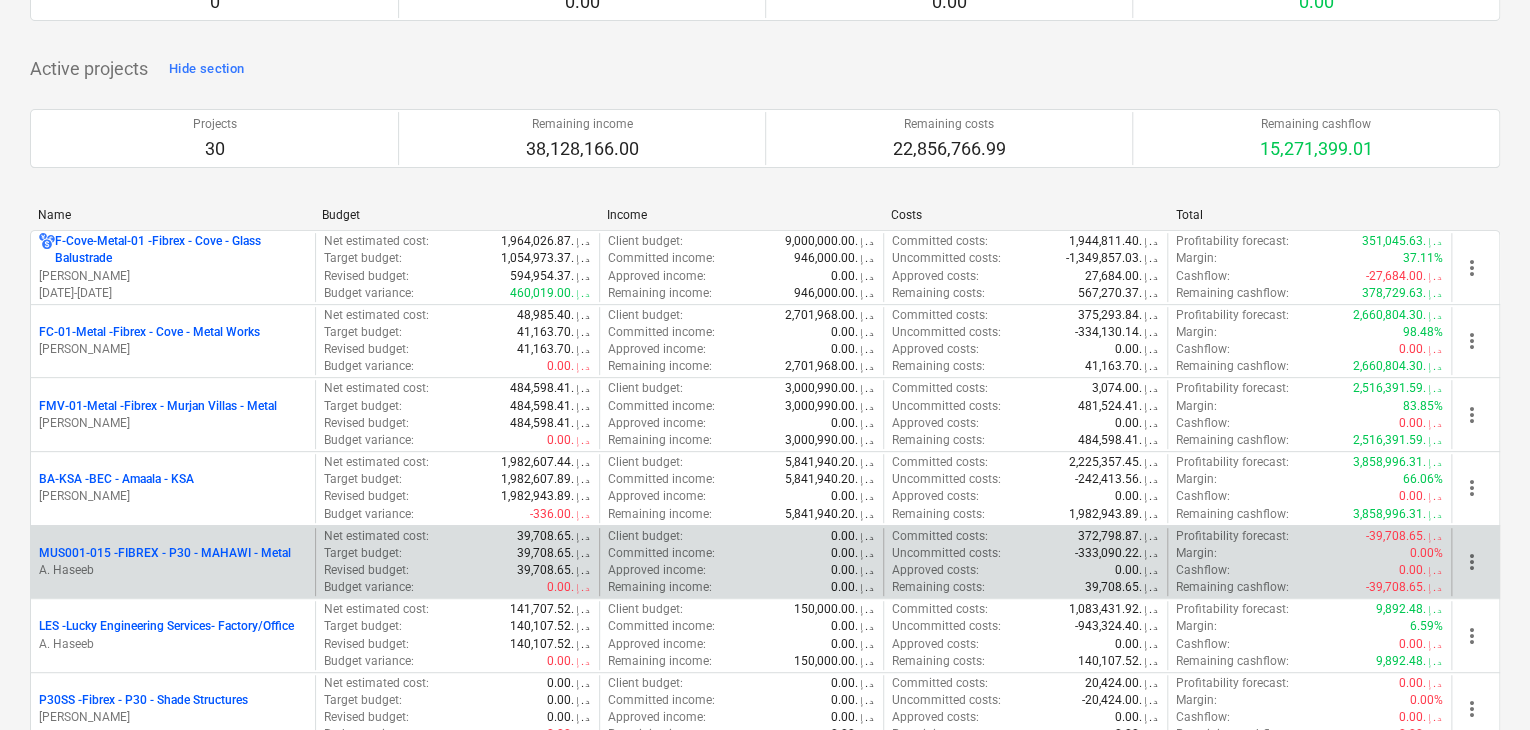 scroll, scrollTop: 300, scrollLeft: 0, axis: vertical 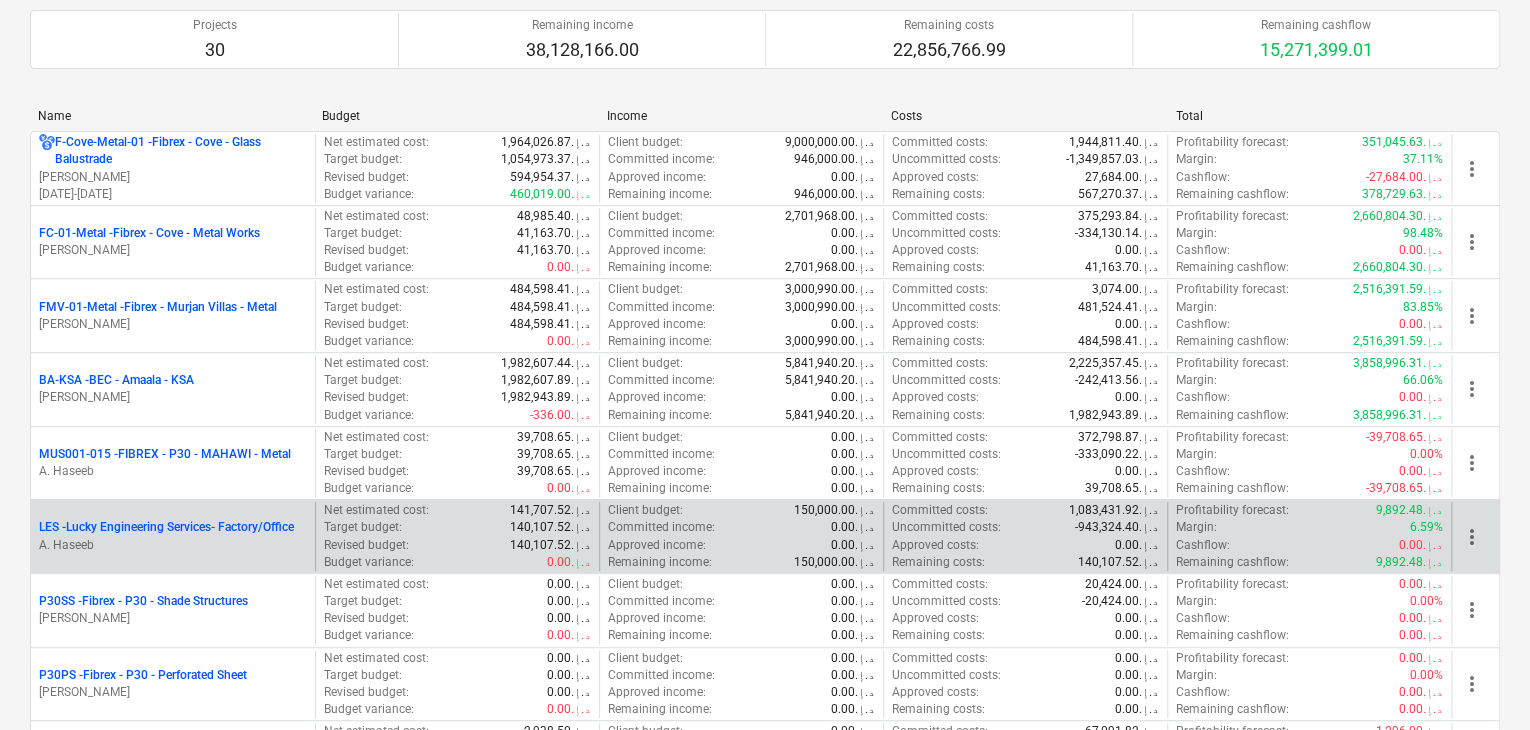 click on "LES -  Lucky Engineering Services- Factory/Office" at bounding box center [166, 527] 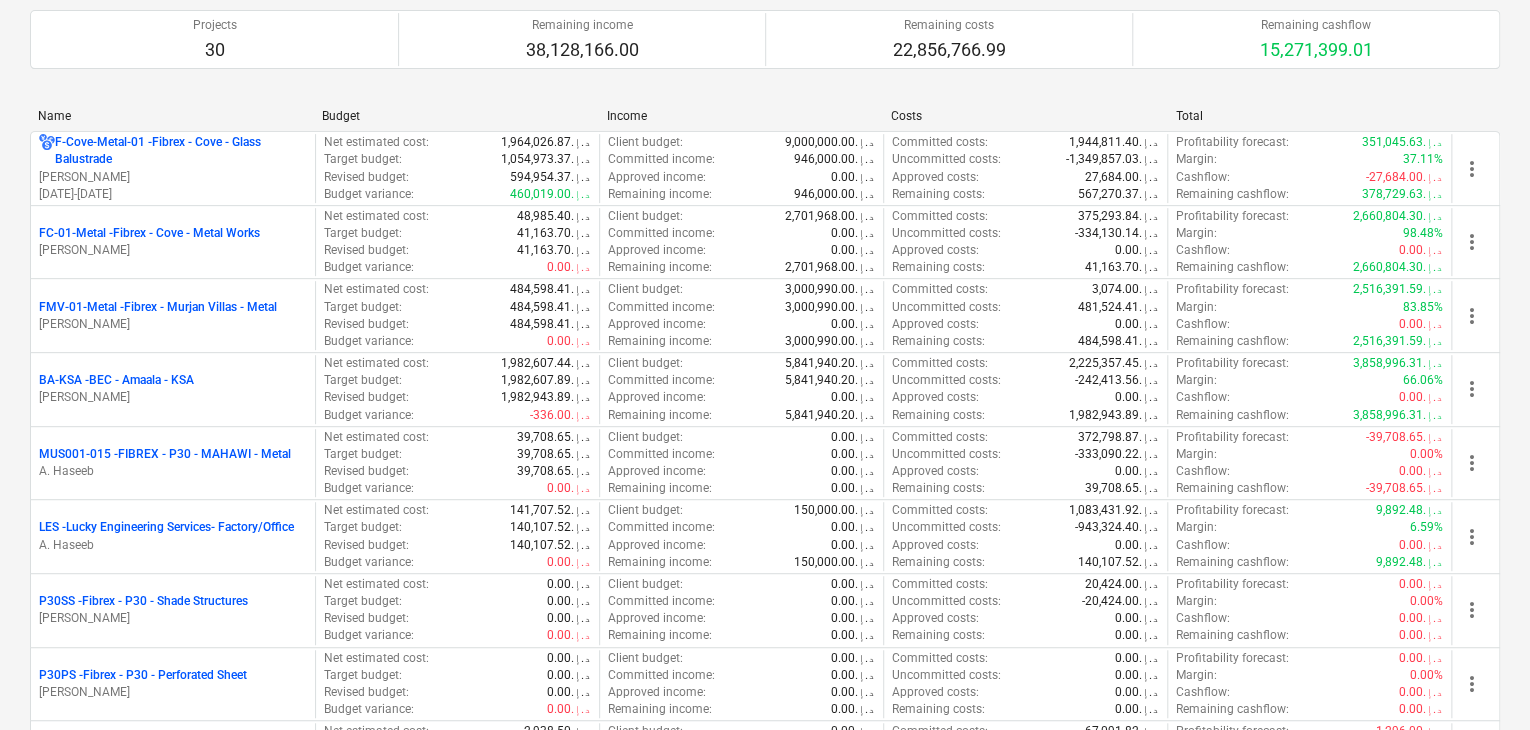 scroll, scrollTop: 0, scrollLeft: 0, axis: both 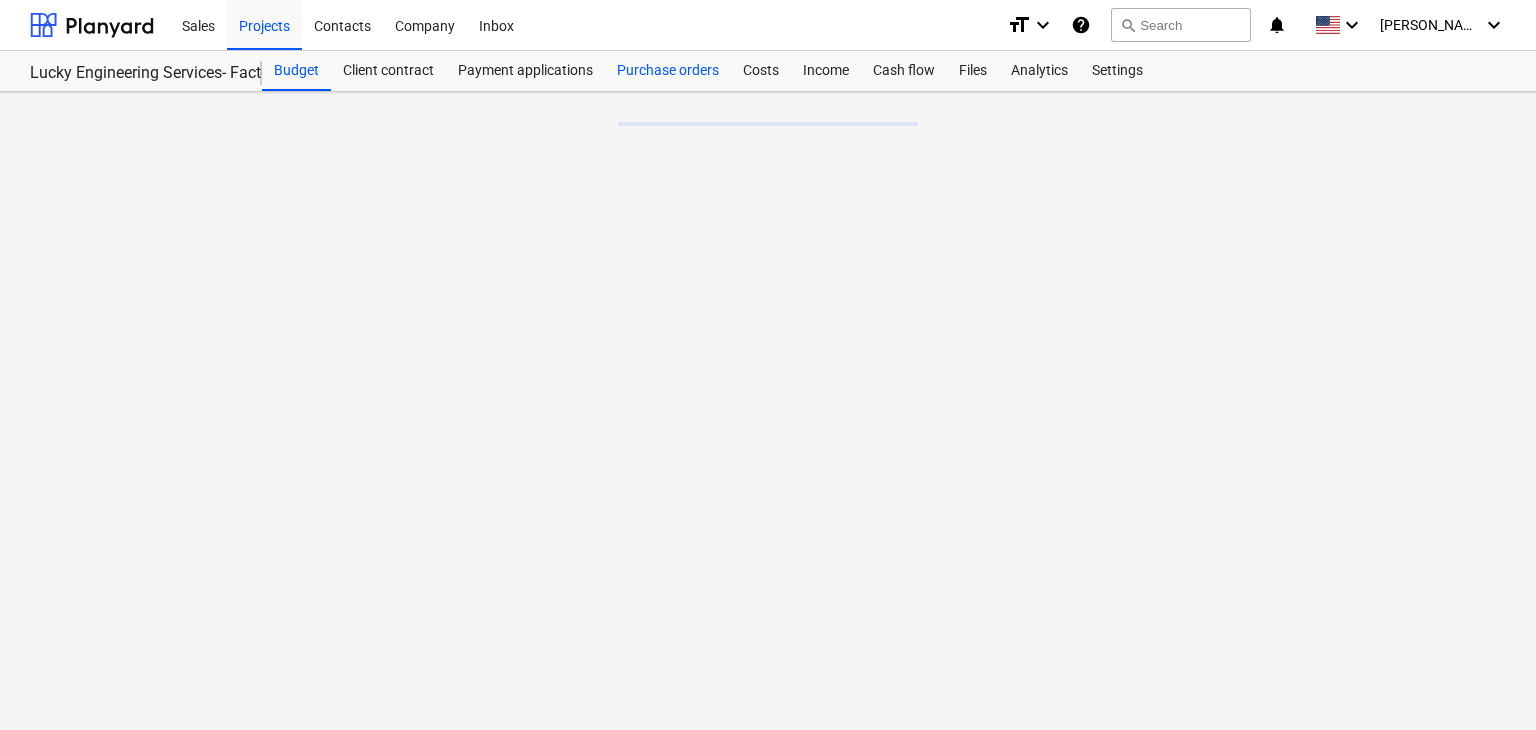 click on "Purchase orders" at bounding box center (668, 71) 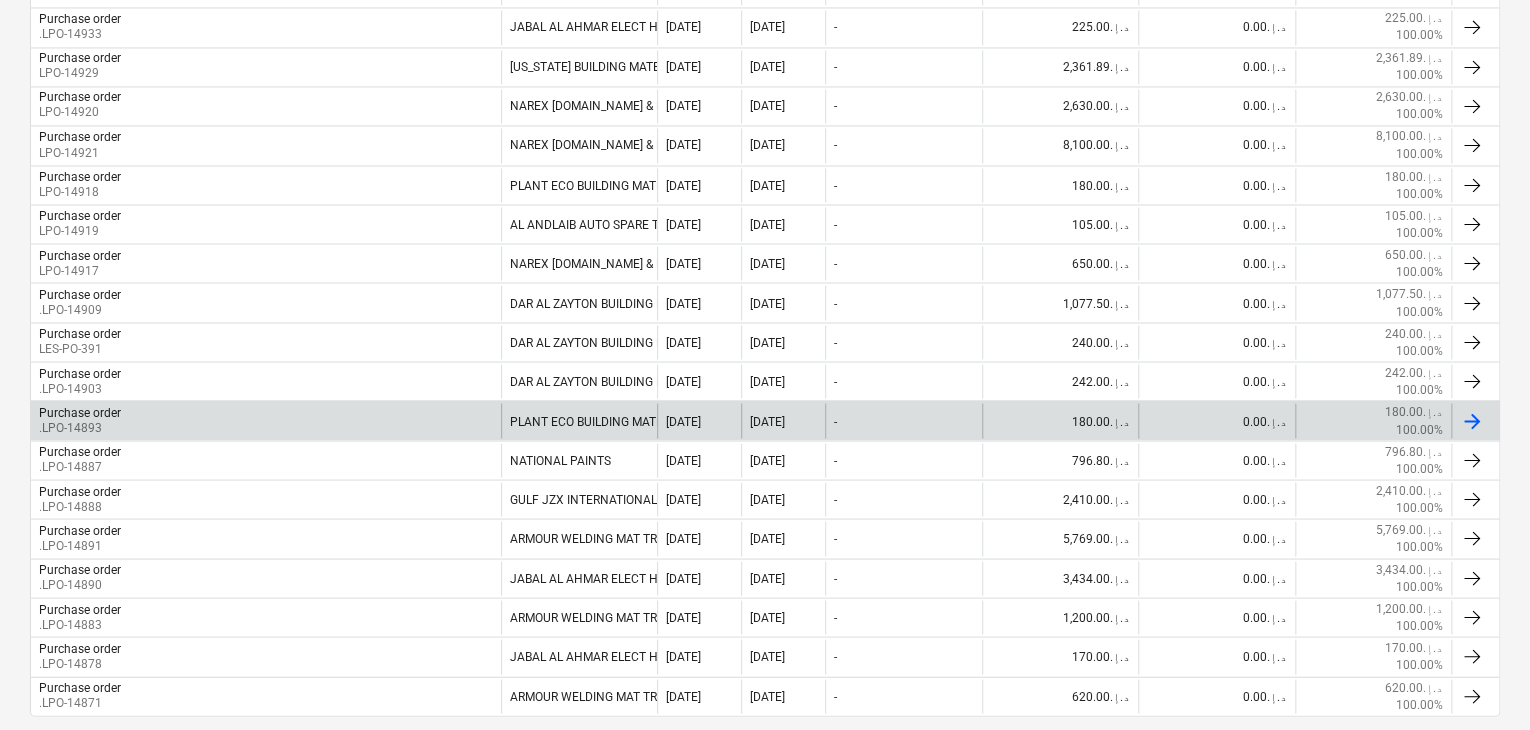 scroll, scrollTop: 1842, scrollLeft: 0, axis: vertical 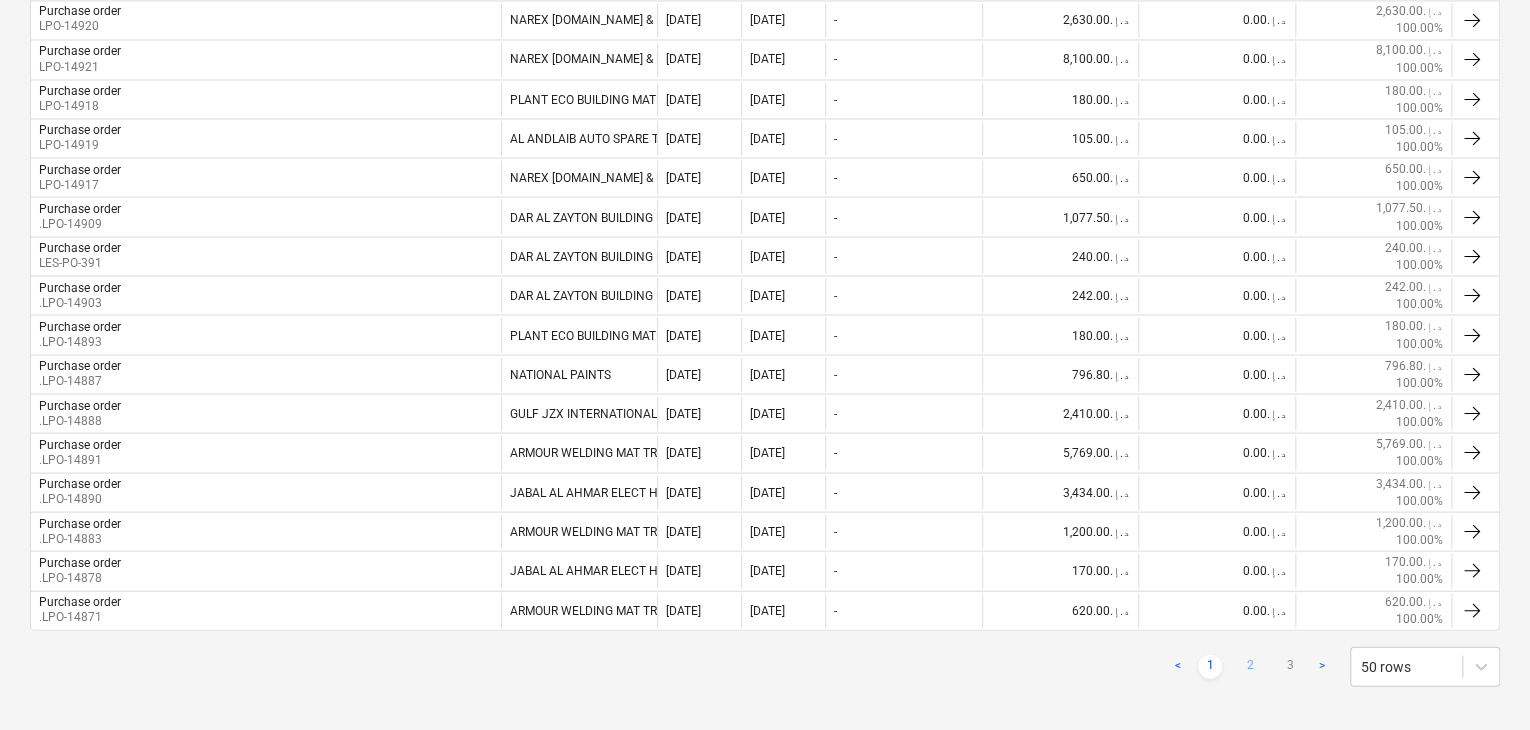 click on "2" at bounding box center (1250, 666) 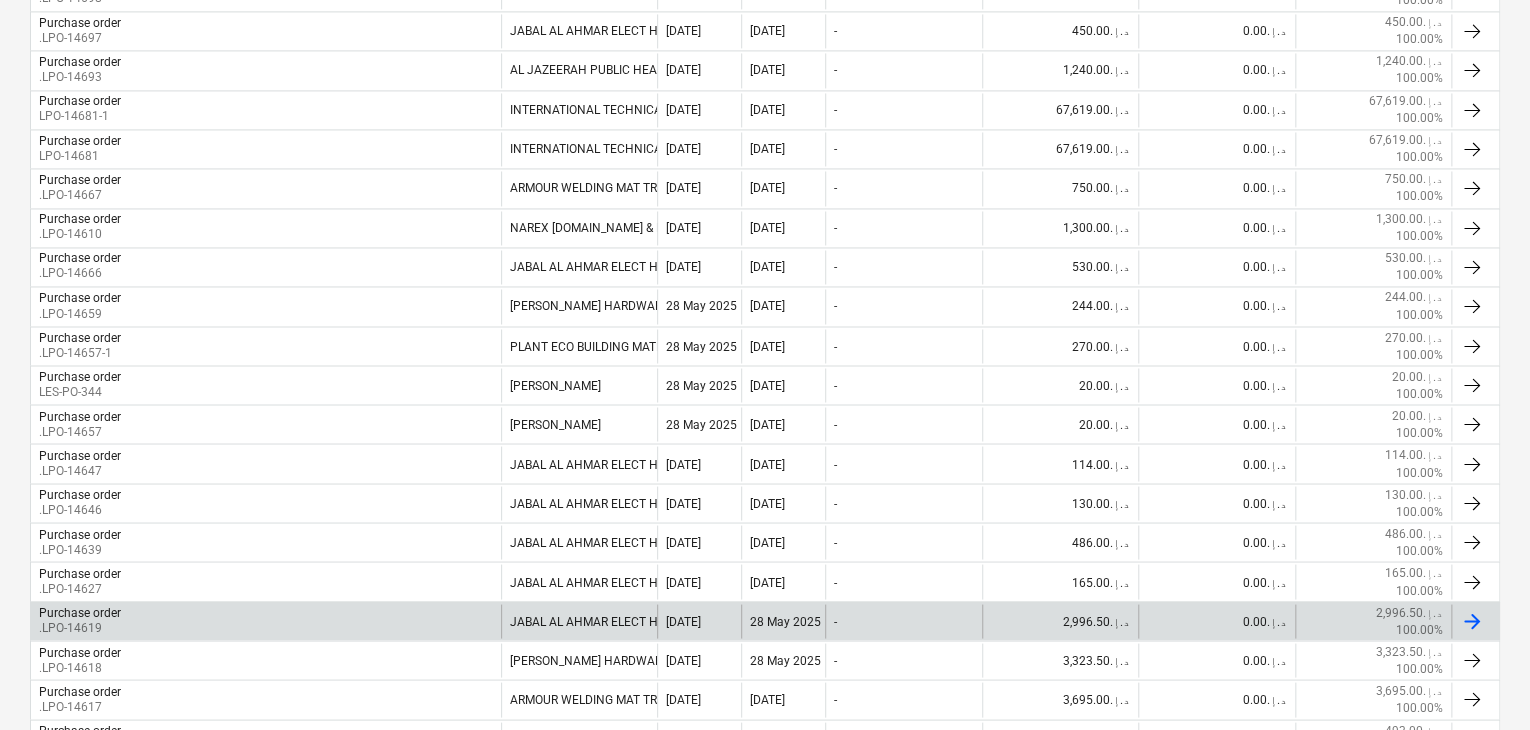 scroll, scrollTop: 1442, scrollLeft: 0, axis: vertical 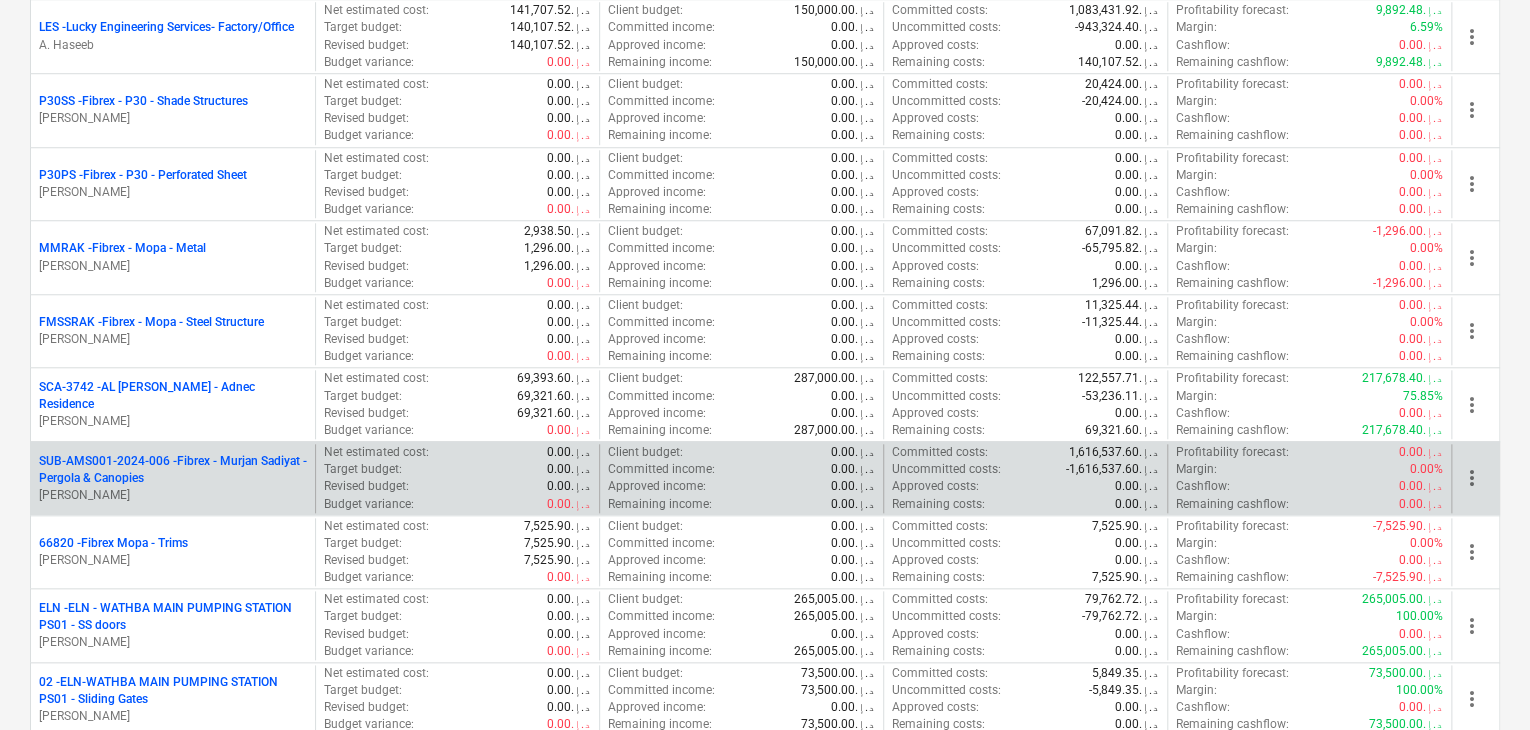 click on "[PERSON_NAME]" at bounding box center [173, 495] 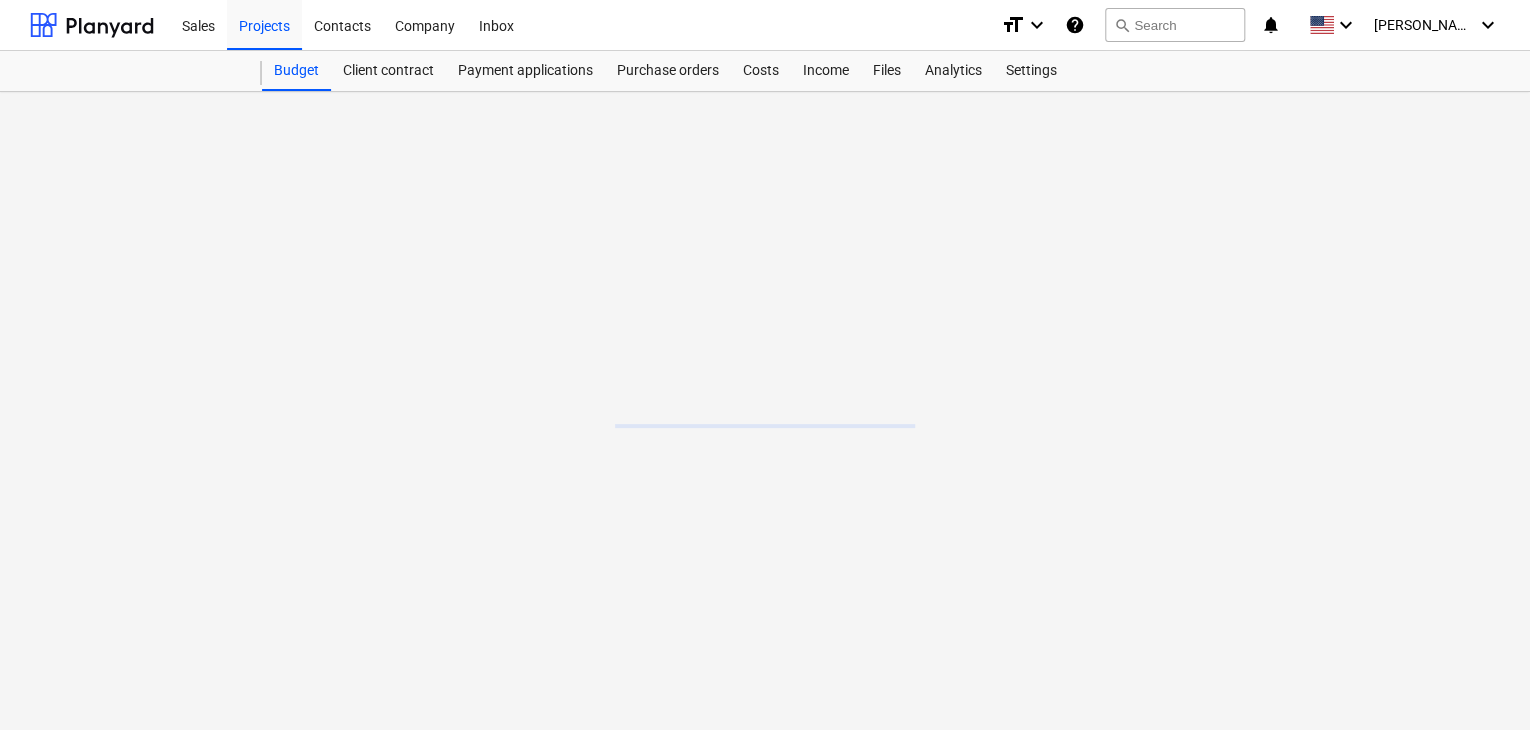 scroll, scrollTop: 0, scrollLeft: 0, axis: both 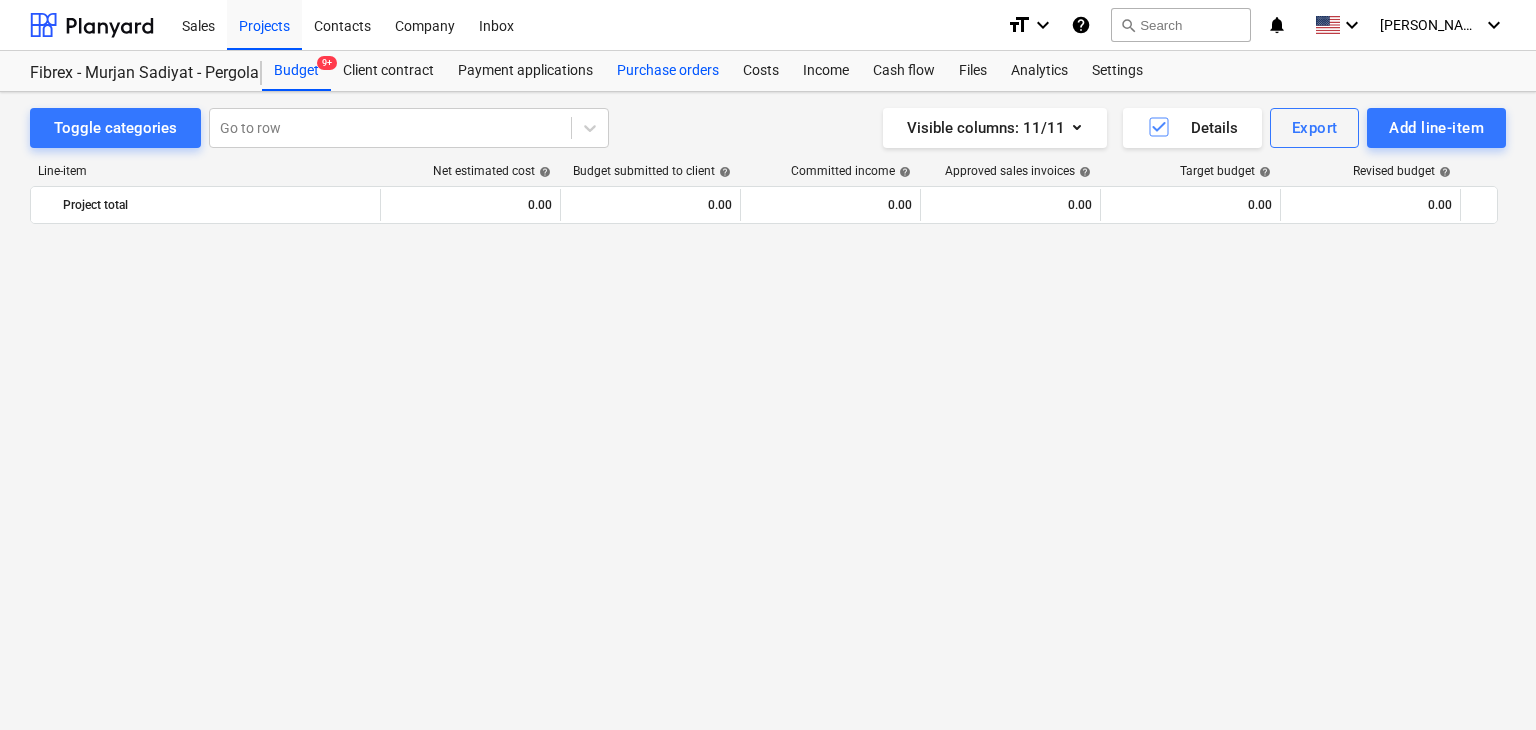 click on "Purchase orders" at bounding box center (668, 71) 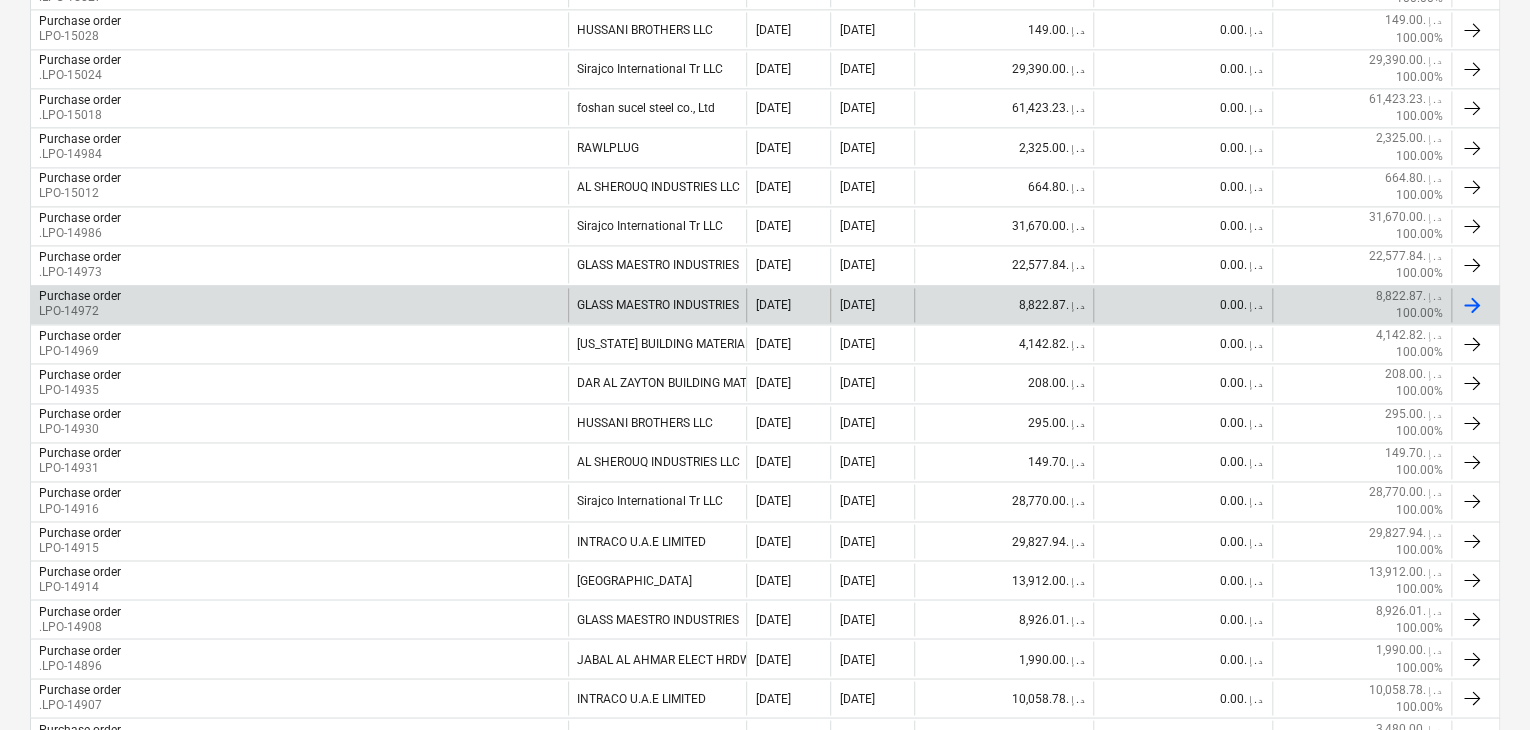 scroll, scrollTop: 1842, scrollLeft: 0, axis: vertical 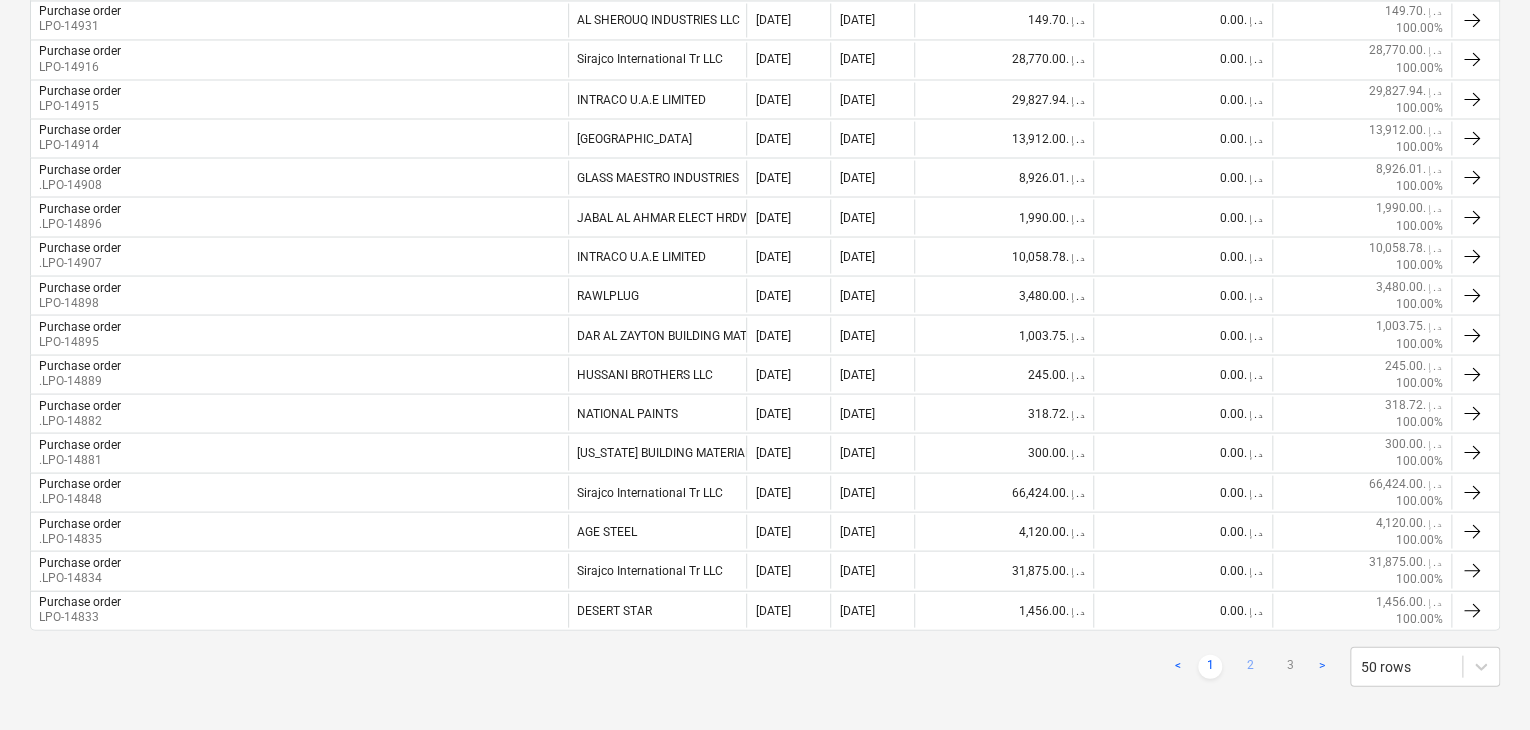 click on "2" at bounding box center [1250, 666] 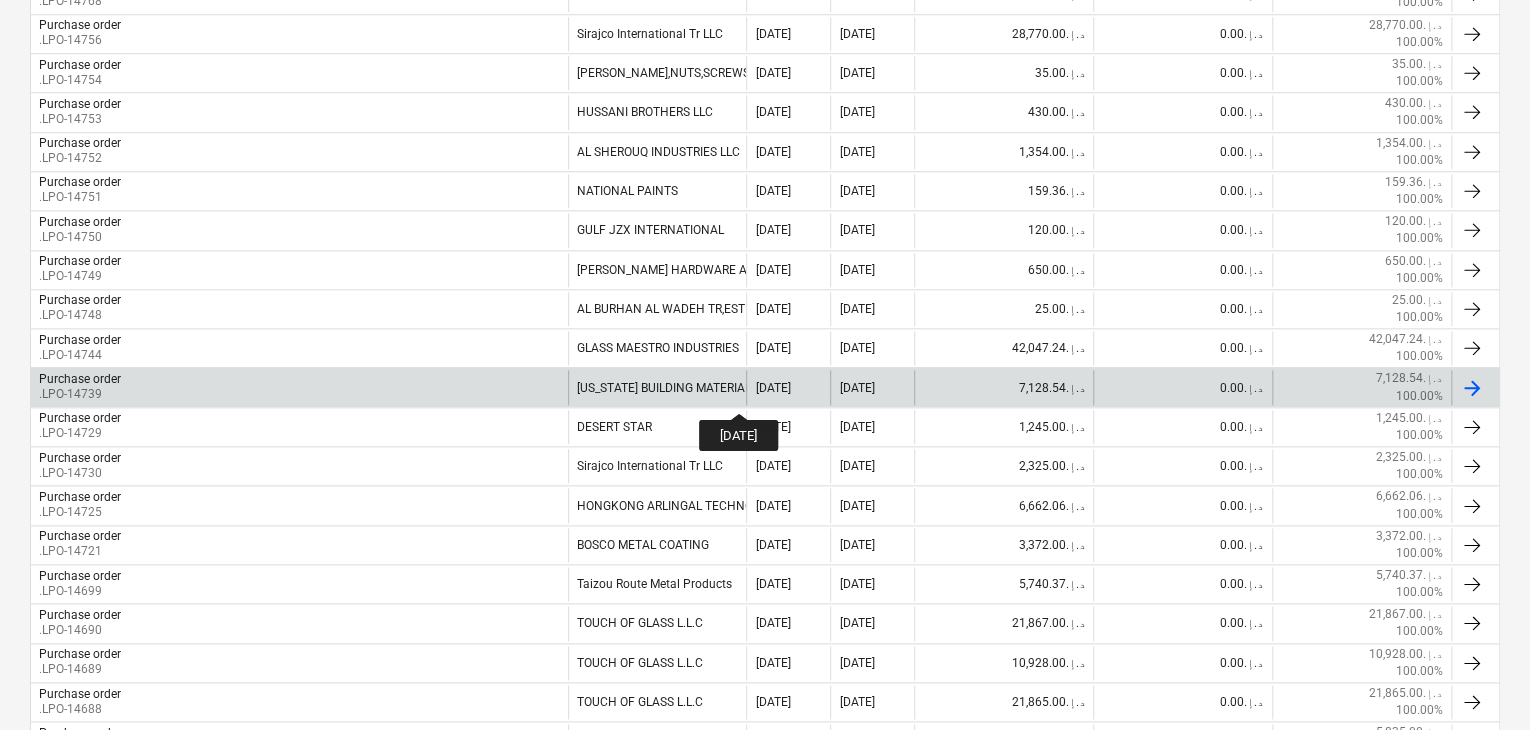 scroll, scrollTop: 742, scrollLeft: 0, axis: vertical 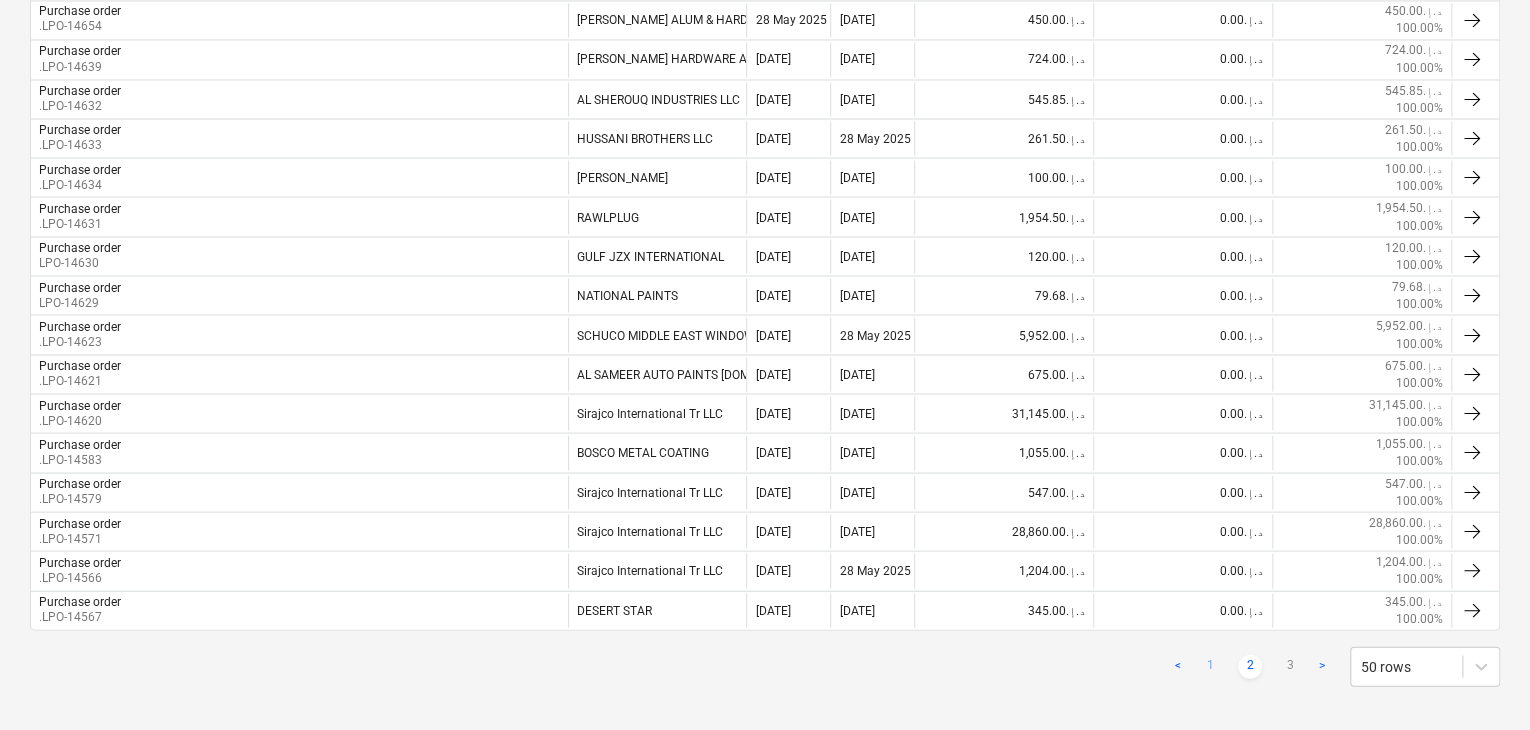 click on "1" at bounding box center (1210, 666) 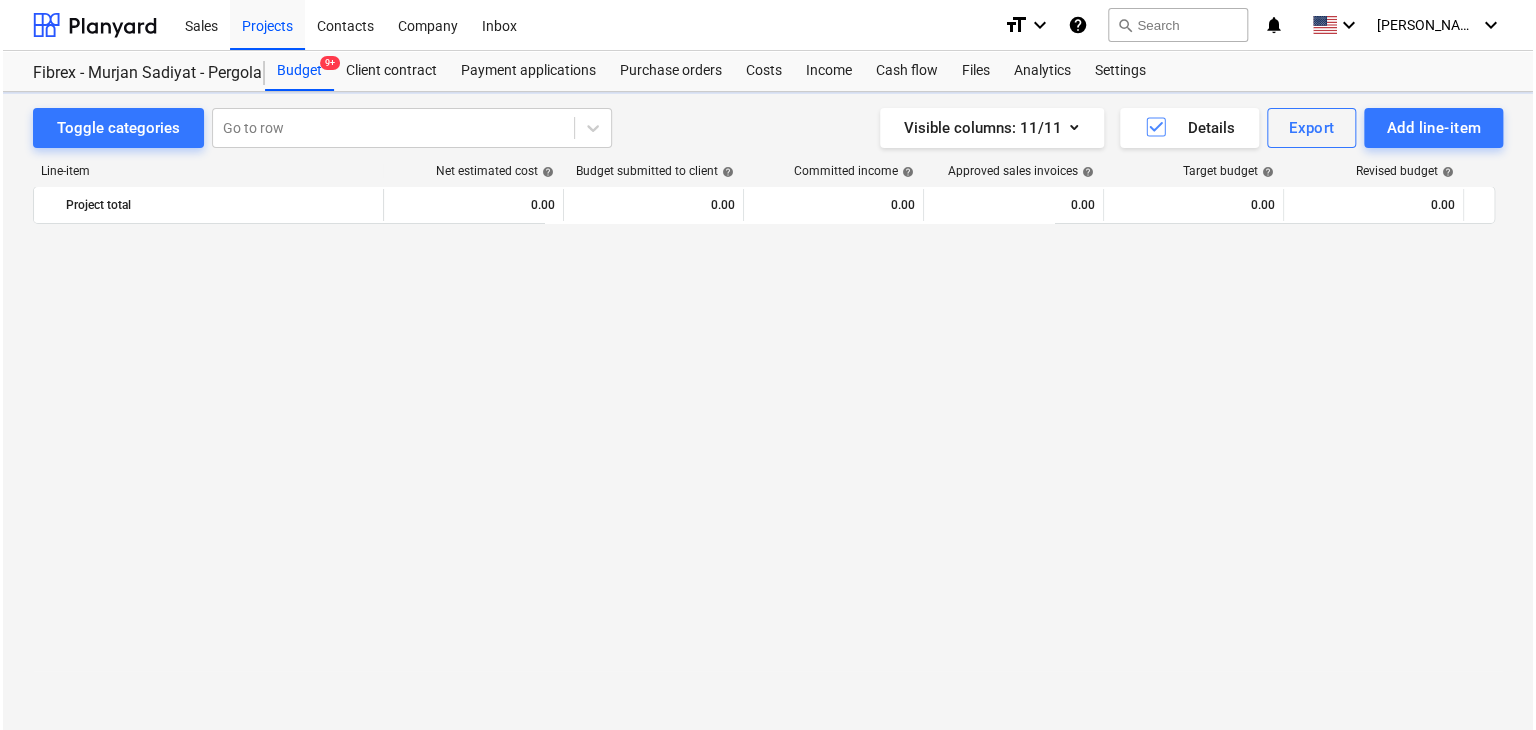 scroll, scrollTop: 0, scrollLeft: 0, axis: both 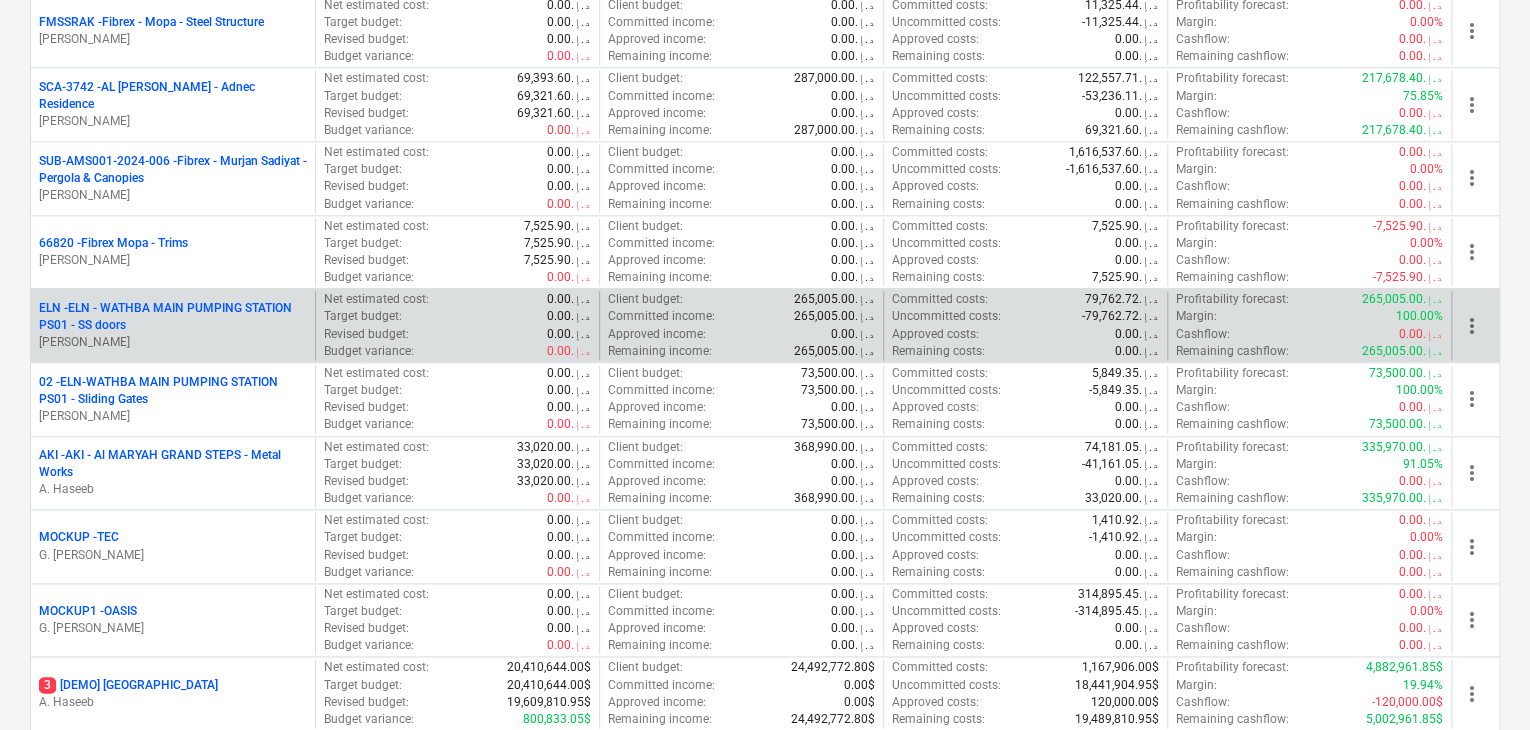 click on "[PERSON_NAME]" at bounding box center [173, 342] 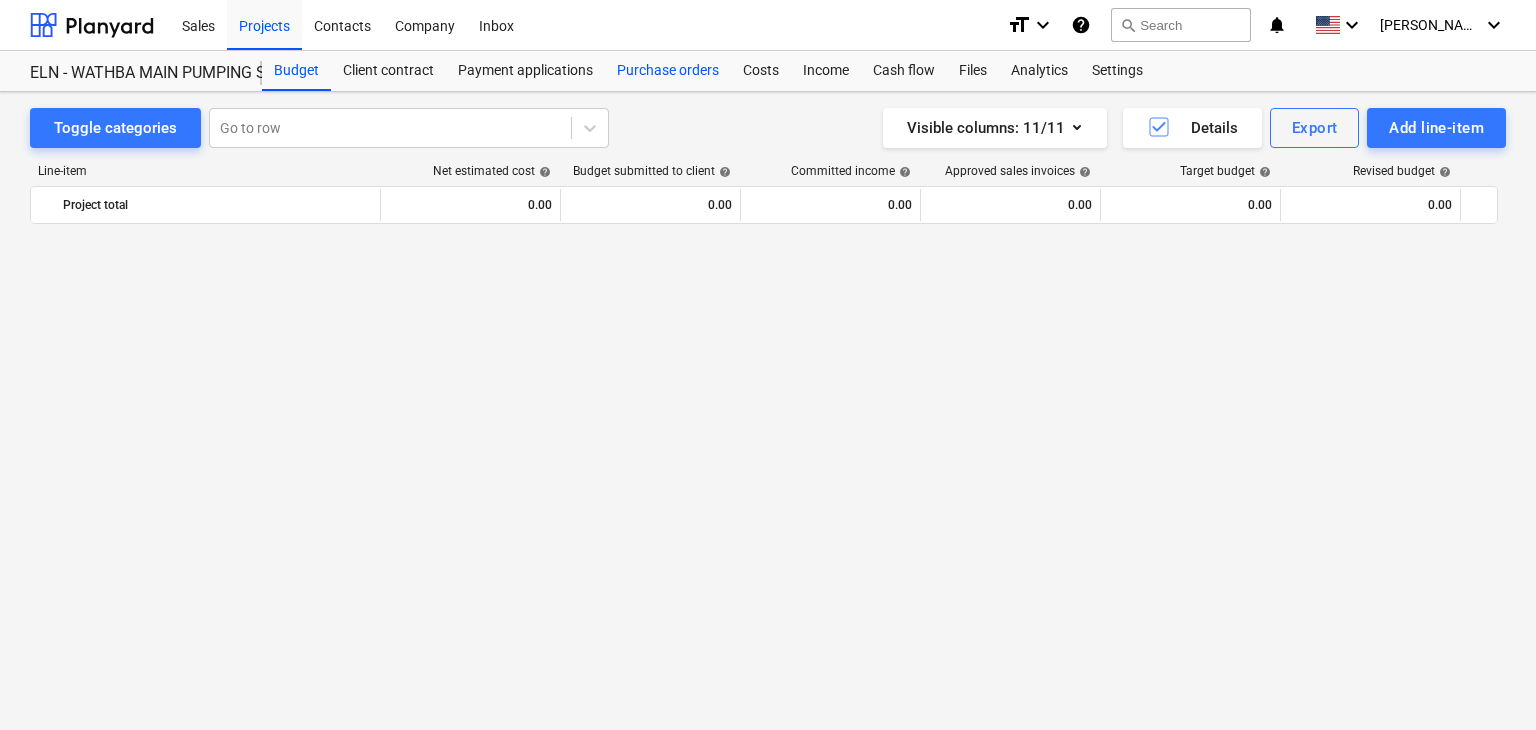 click on "Purchase orders" at bounding box center [668, 71] 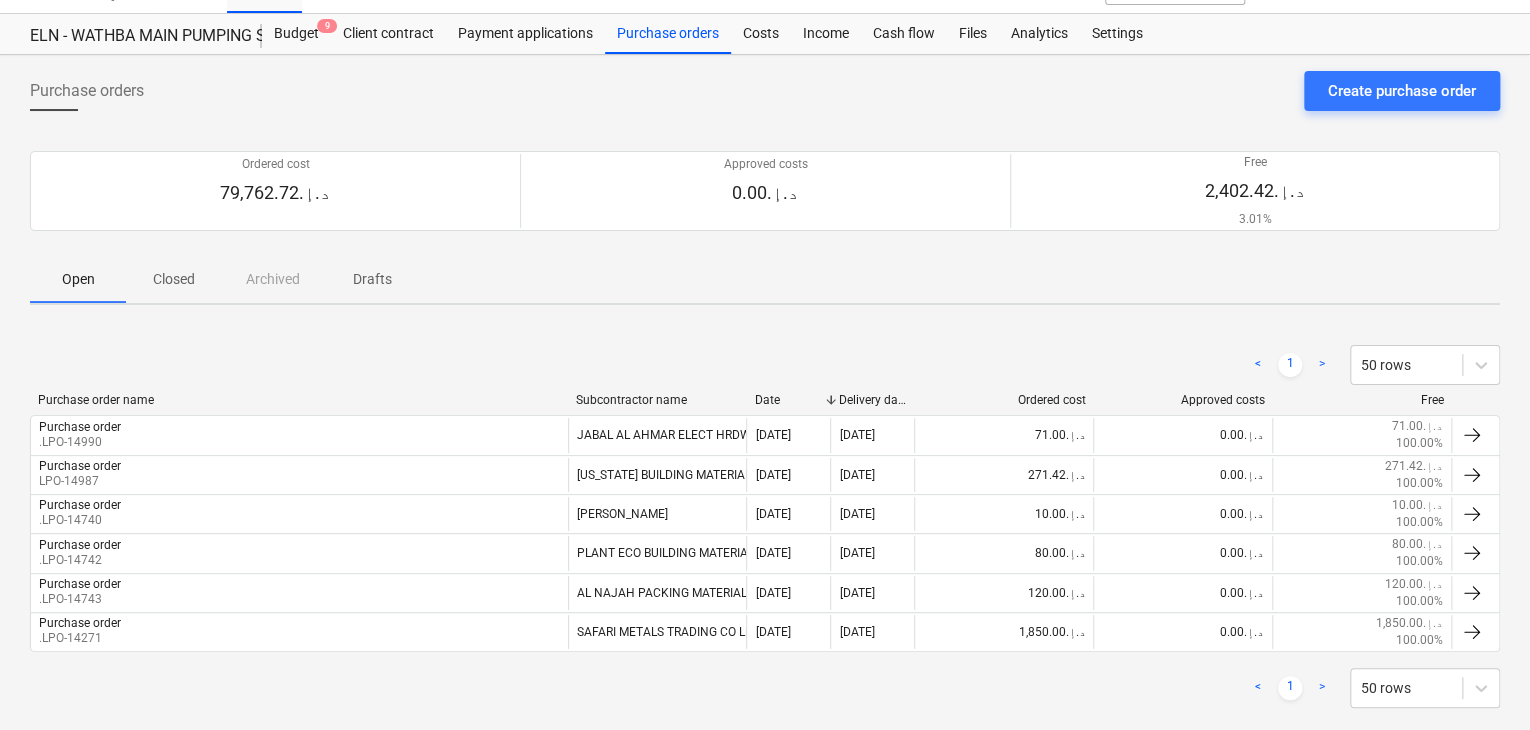 scroll, scrollTop: 69, scrollLeft: 0, axis: vertical 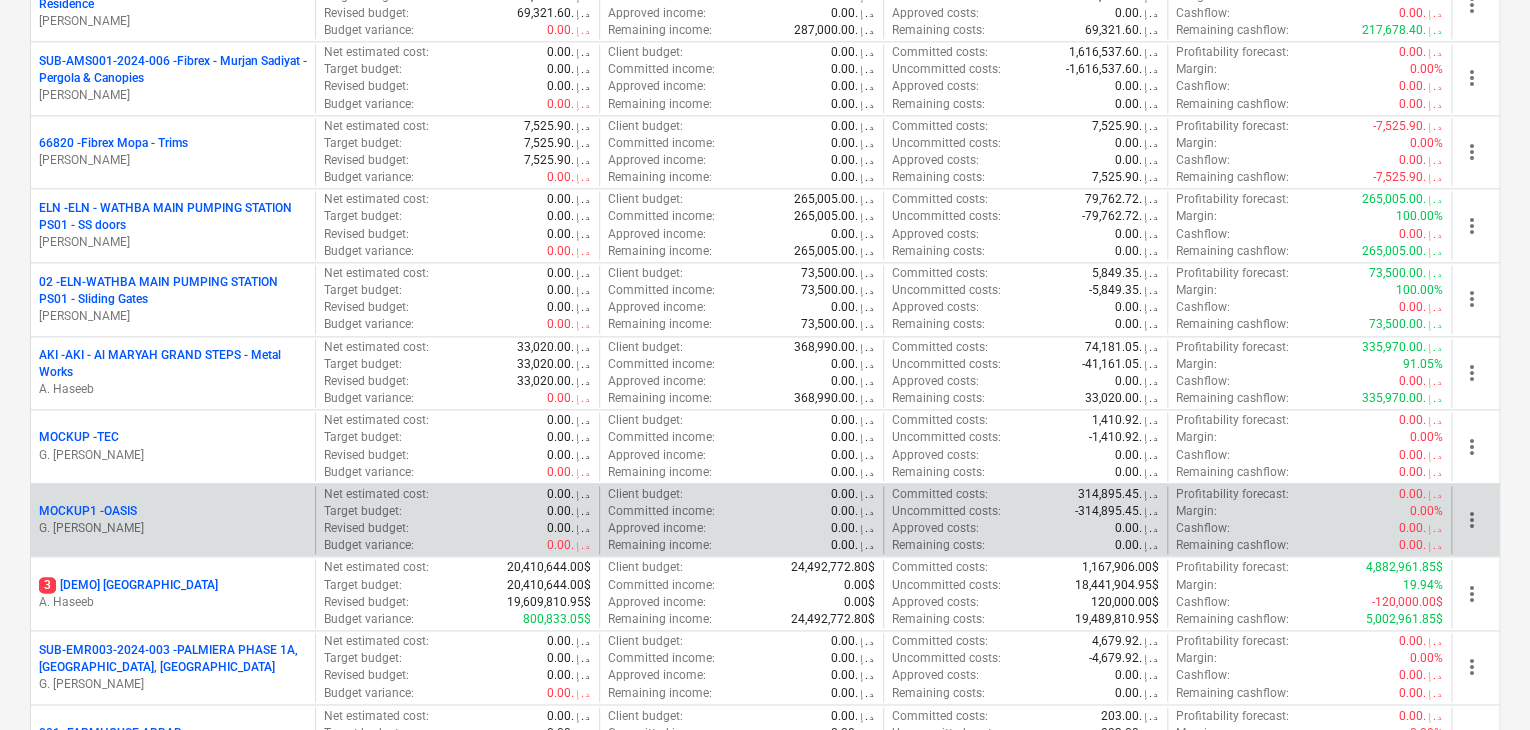 click on "G. [PERSON_NAME]" at bounding box center [173, 528] 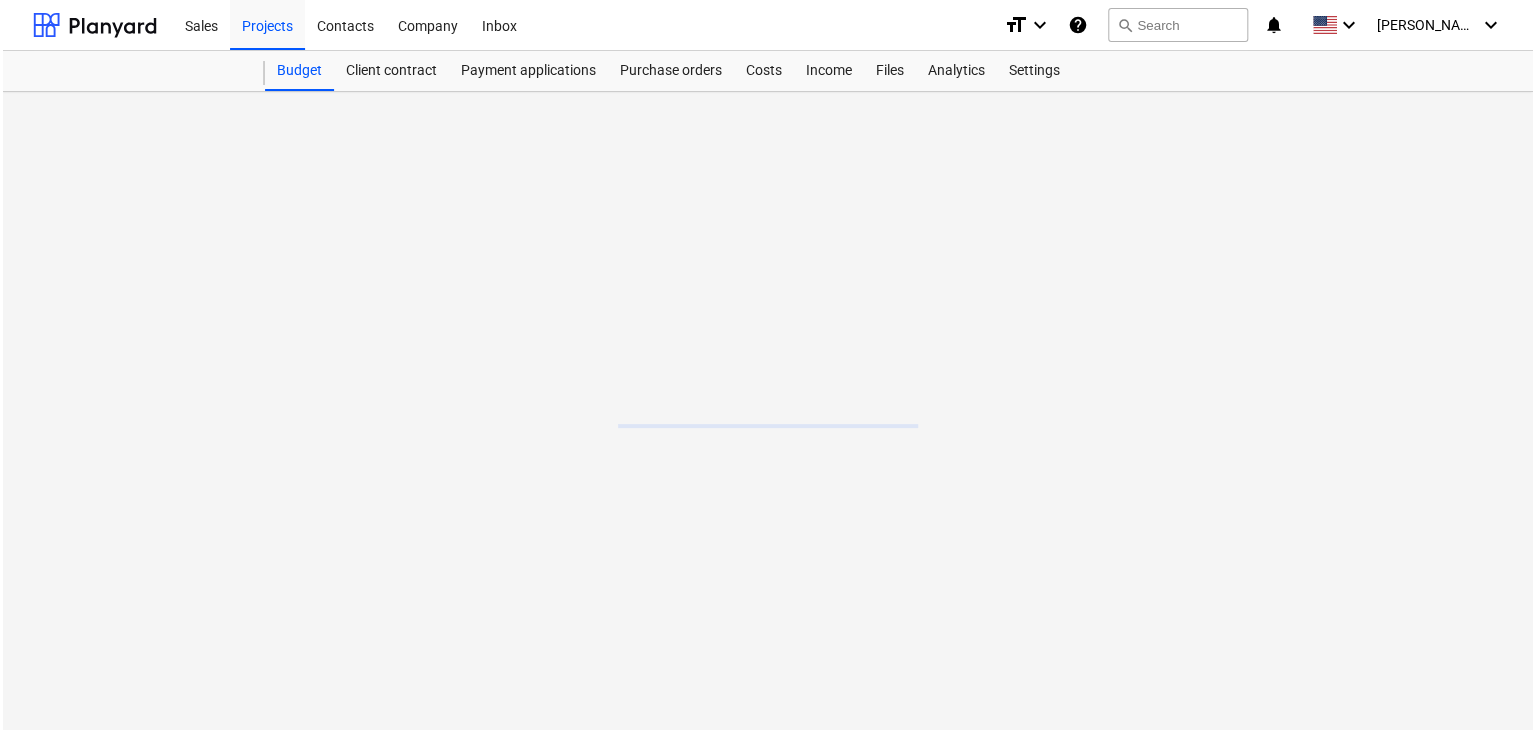 scroll, scrollTop: 0, scrollLeft: 0, axis: both 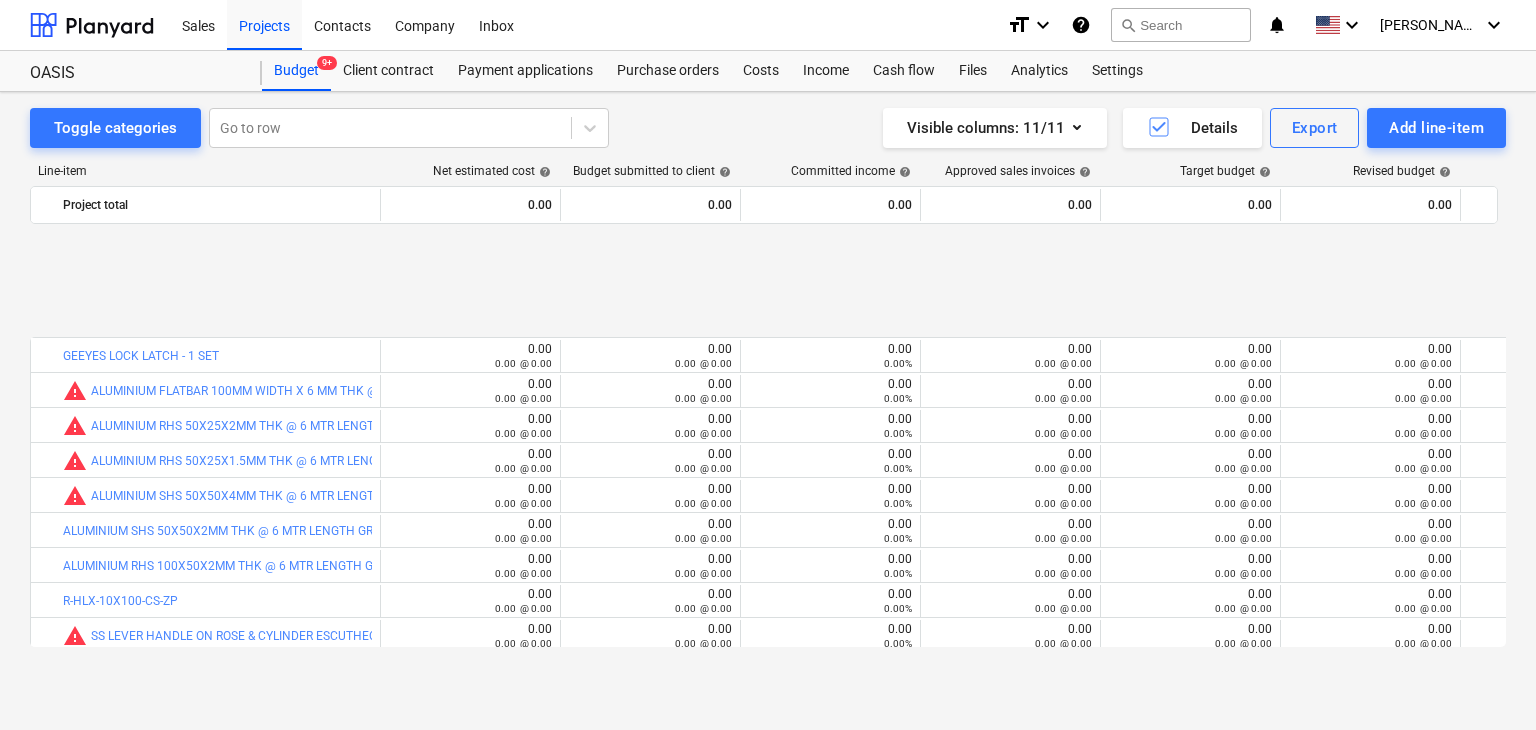 click on "Sales Projects Contacts Company Inbox" at bounding box center (580, 25) 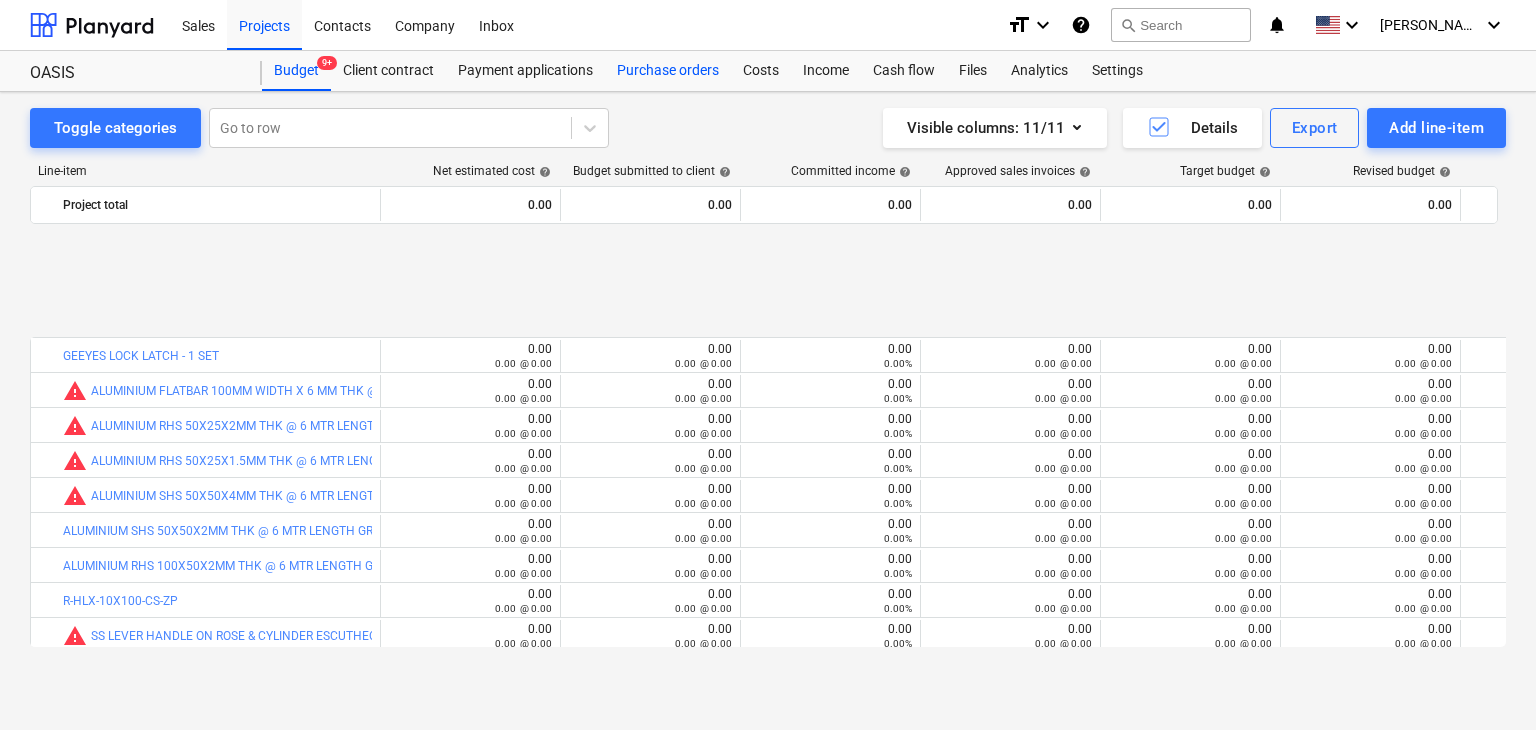click on "Purchase orders" at bounding box center (668, 71) 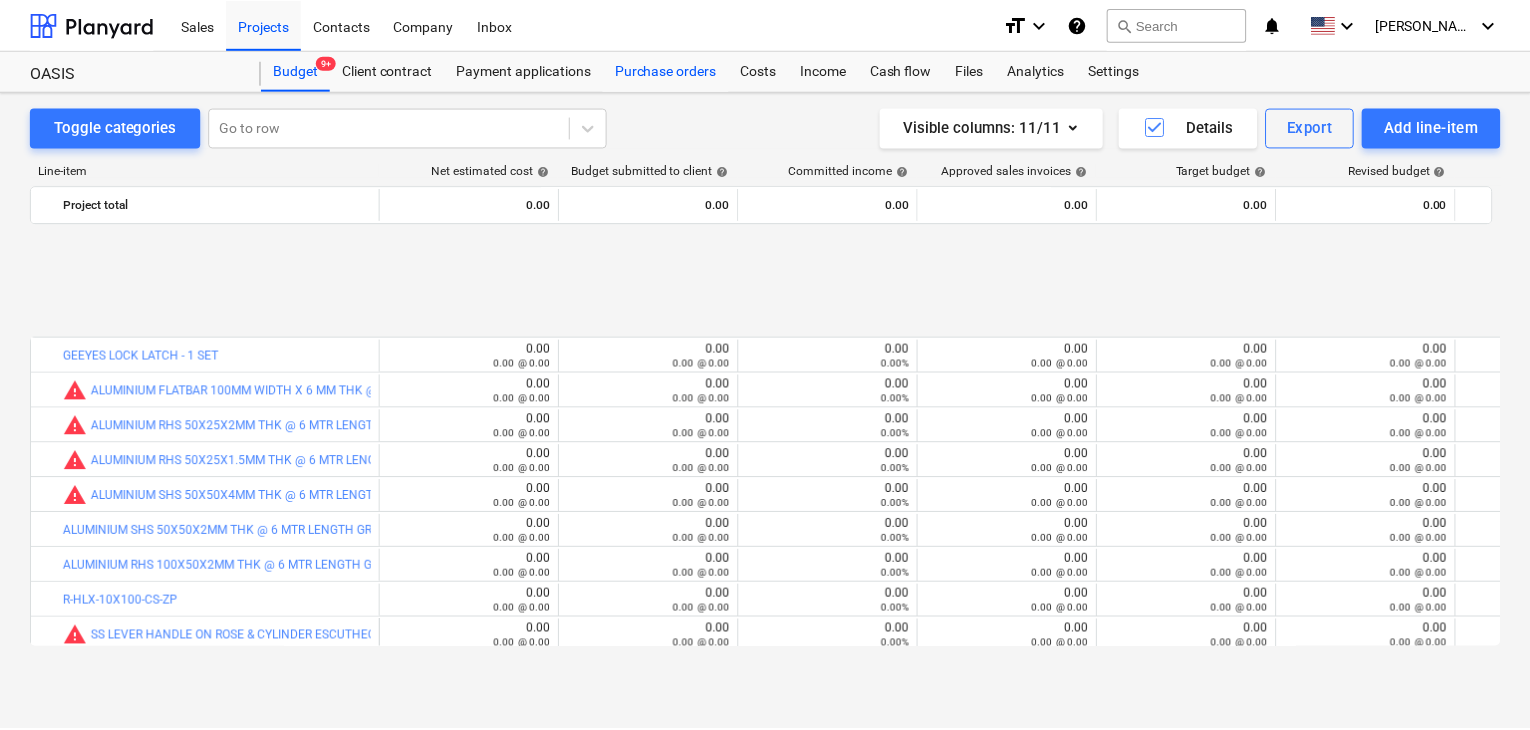 scroll, scrollTop: 0, scrollLeft: 0, axis: both 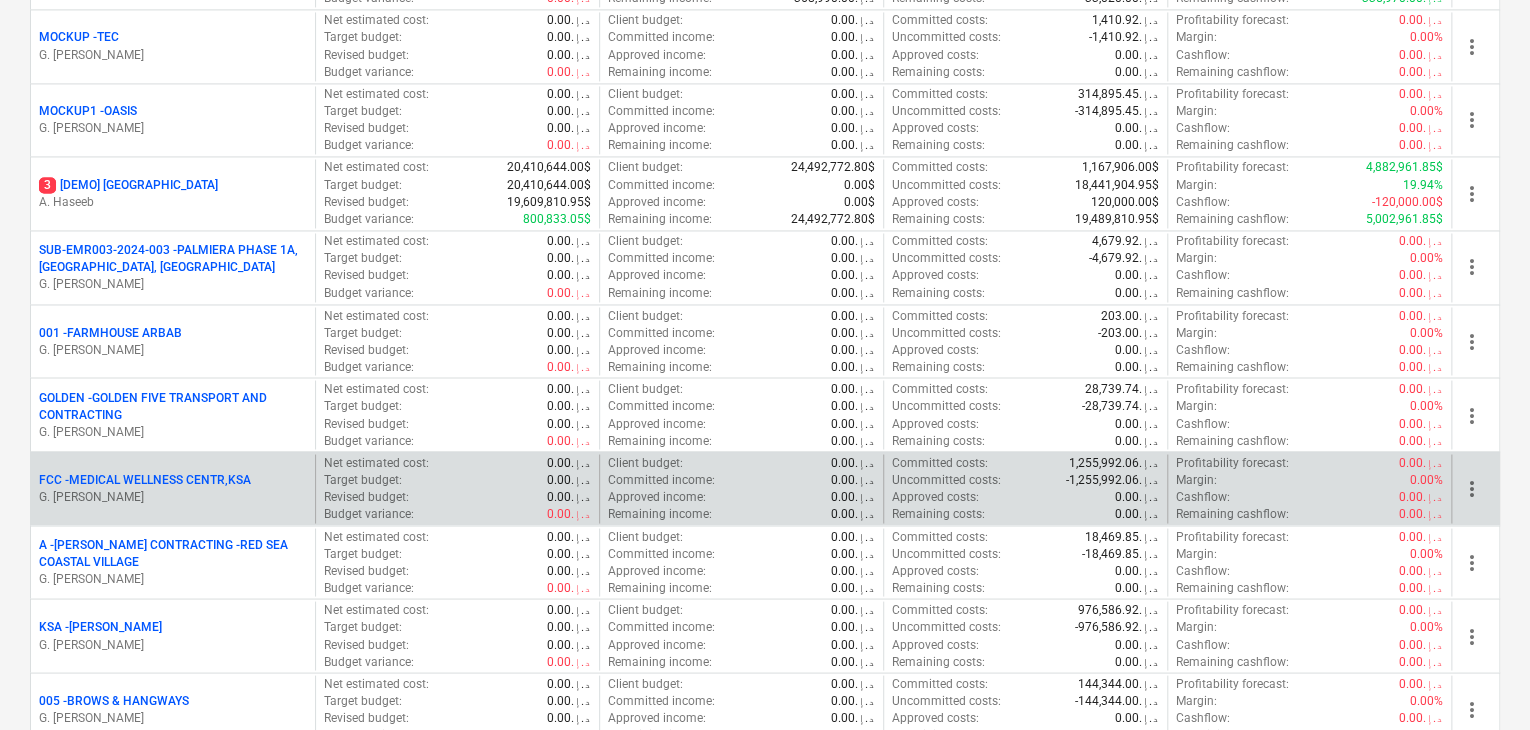 click on "FCC -  MEDICAL WELLNESS CENTR,KSA" at bounding box center (145, 479) 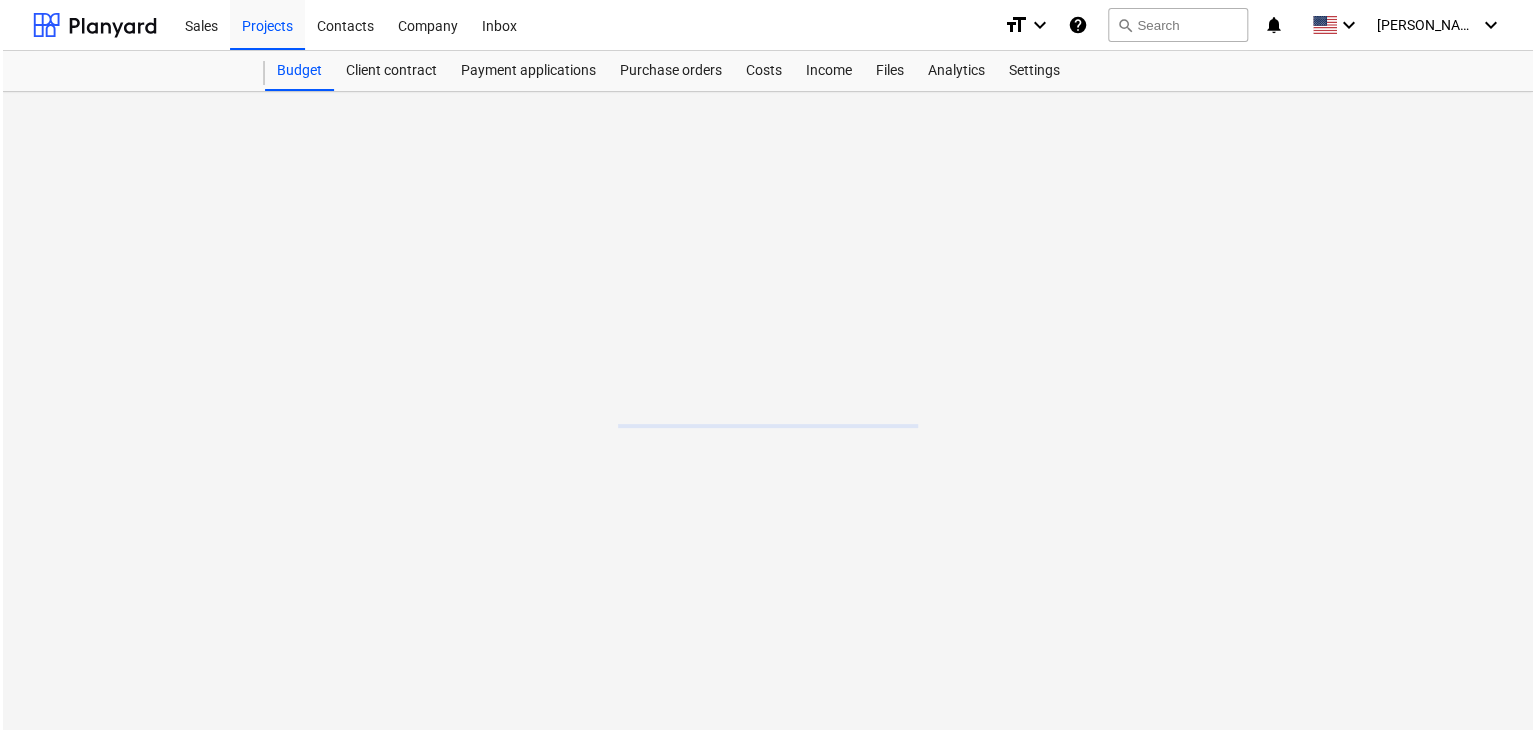 scroll, scrollTop: 0, scrollLeft: 0, axis: both 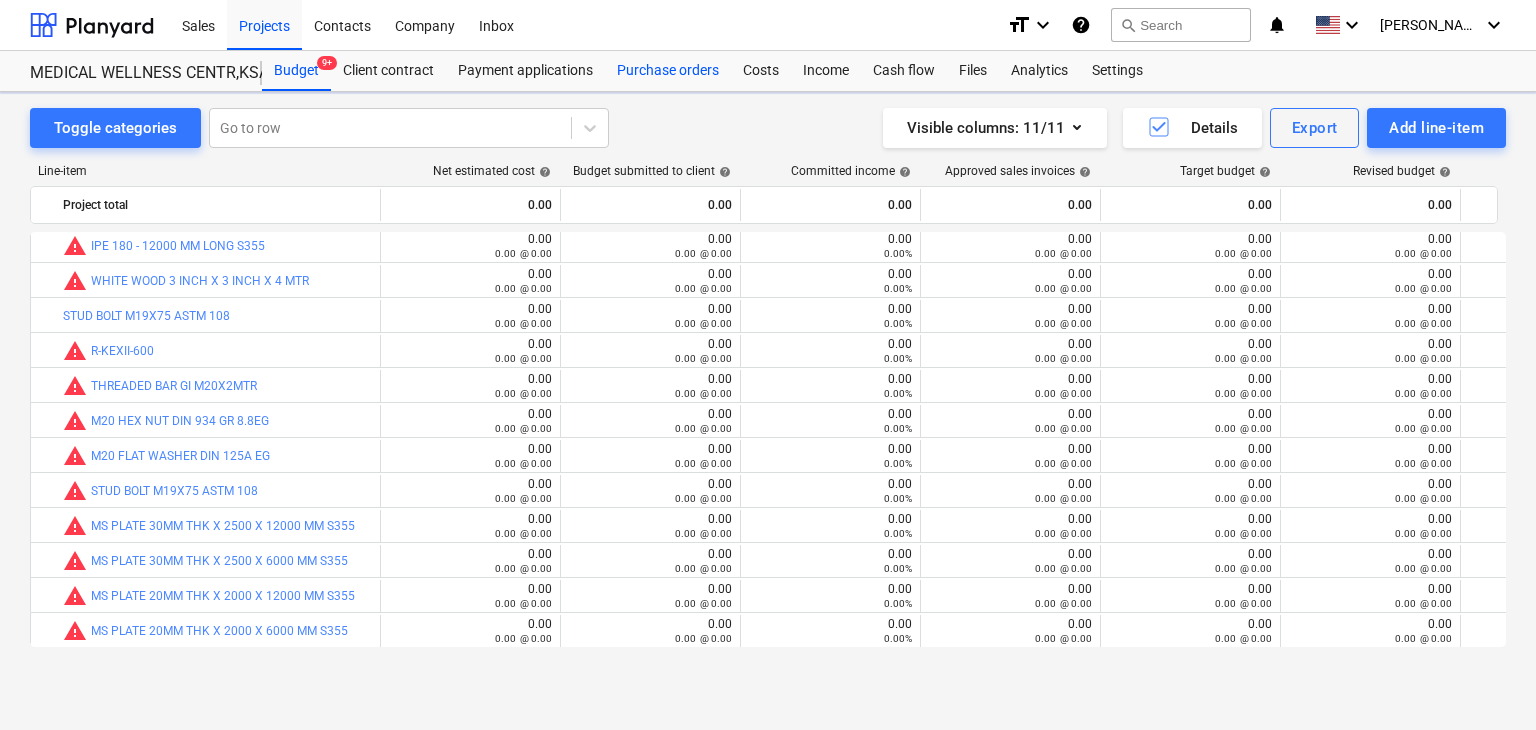 click on "Purchase orders" at bounding box center [668, 71] 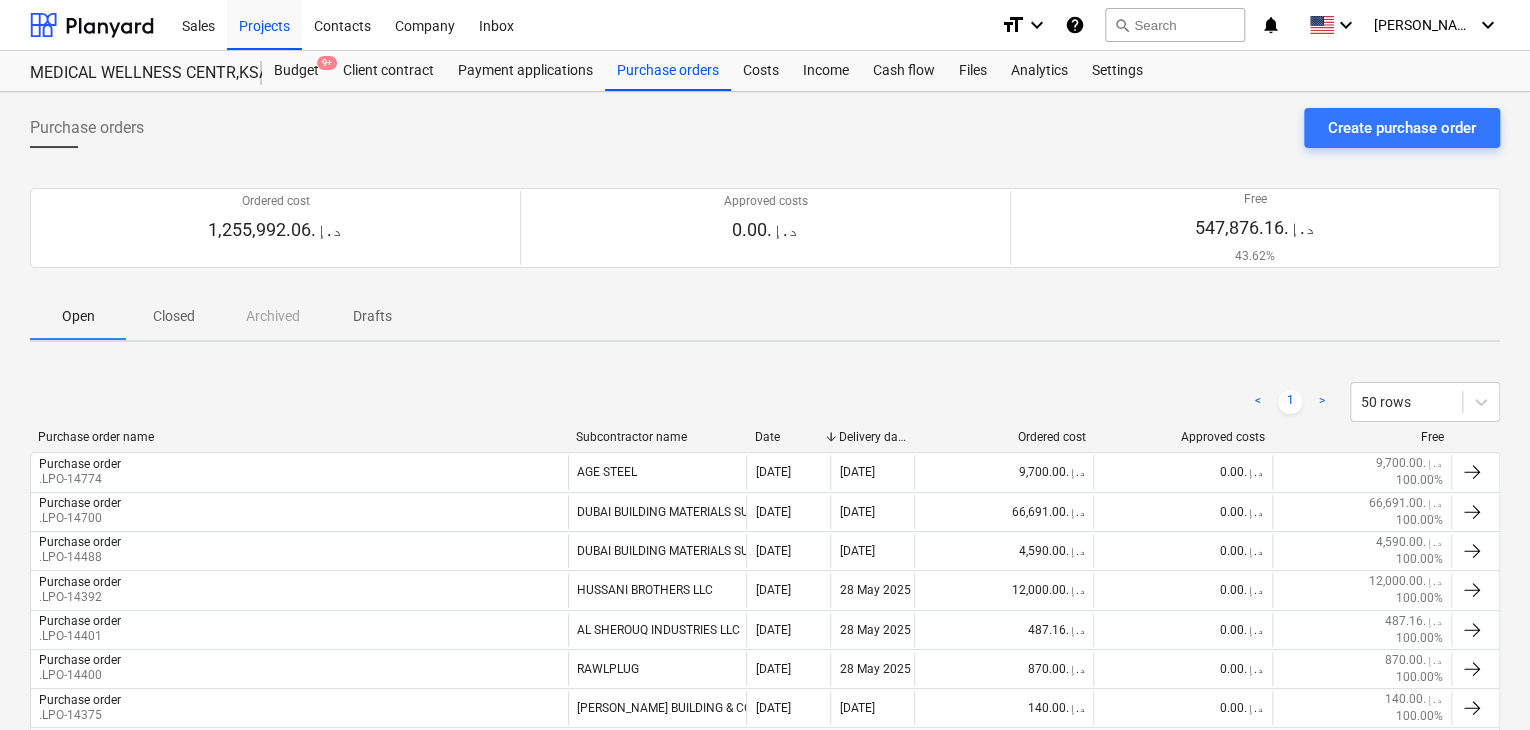 scroll, scrollTop: 200, scrollLeft: 0, axis: vertical 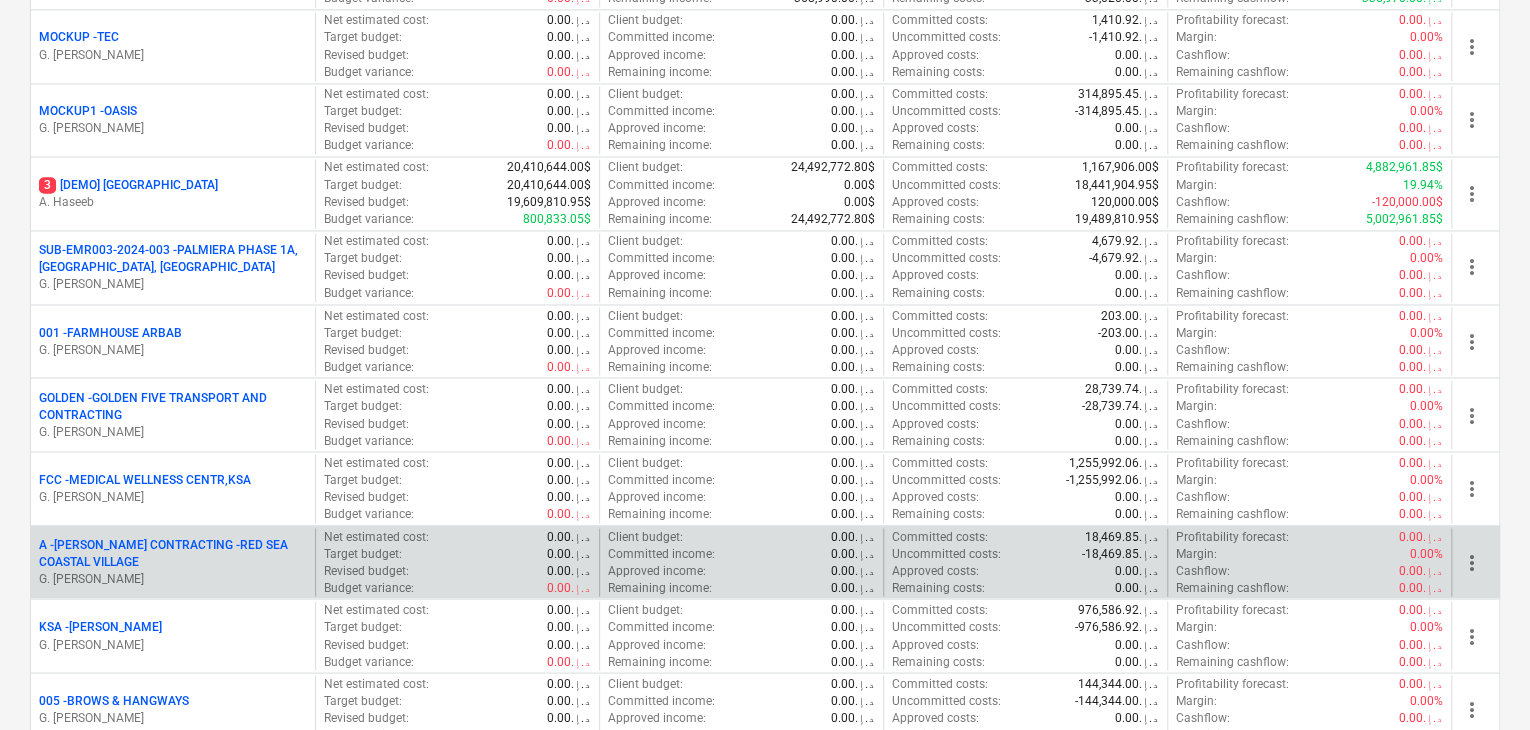 click on "A -  [PERSON_NAME] CONTRACTING -RED SEA COASTAL VILLAGE" at bounding box center [173, 553] 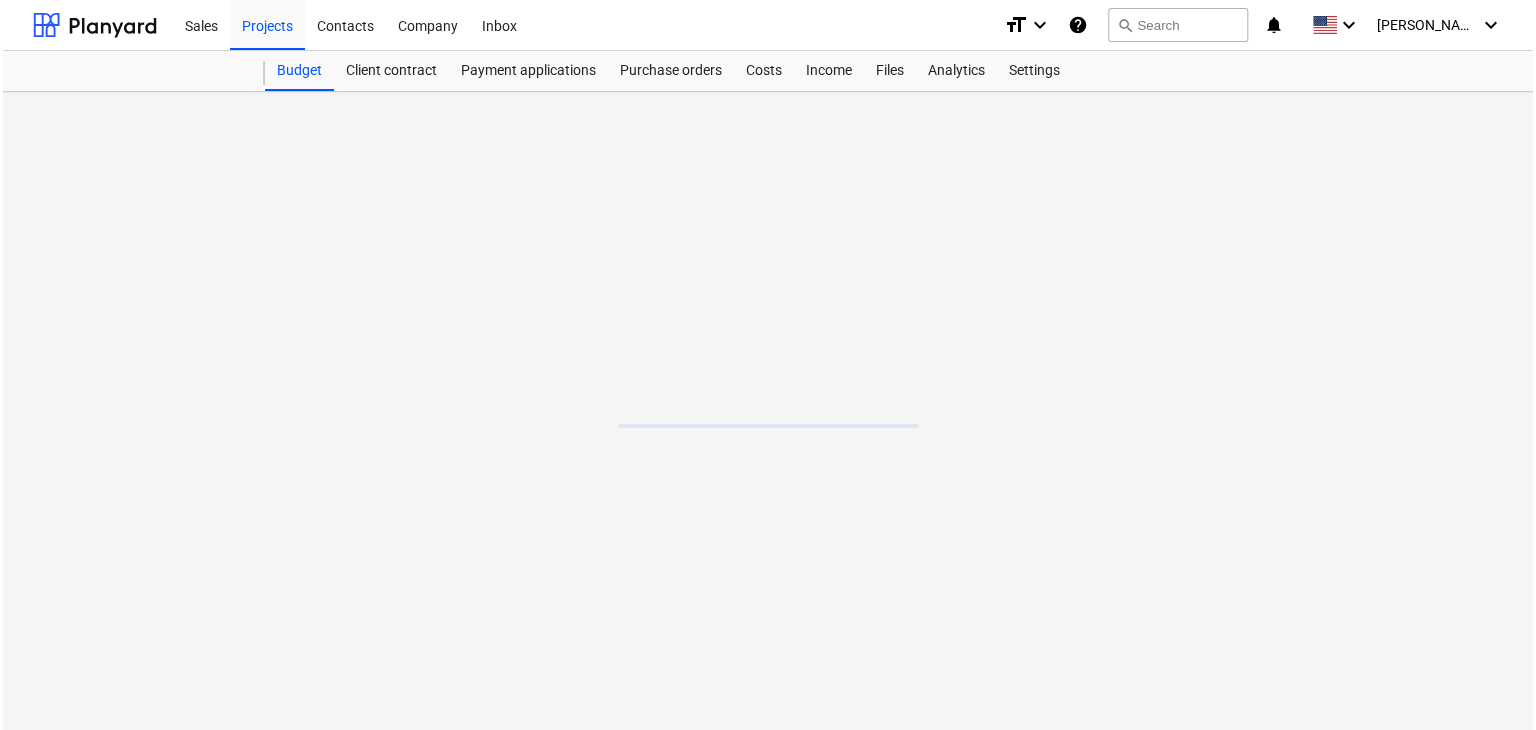 scroll, scrollTop: 0, scrollLeft: 0, axis: both 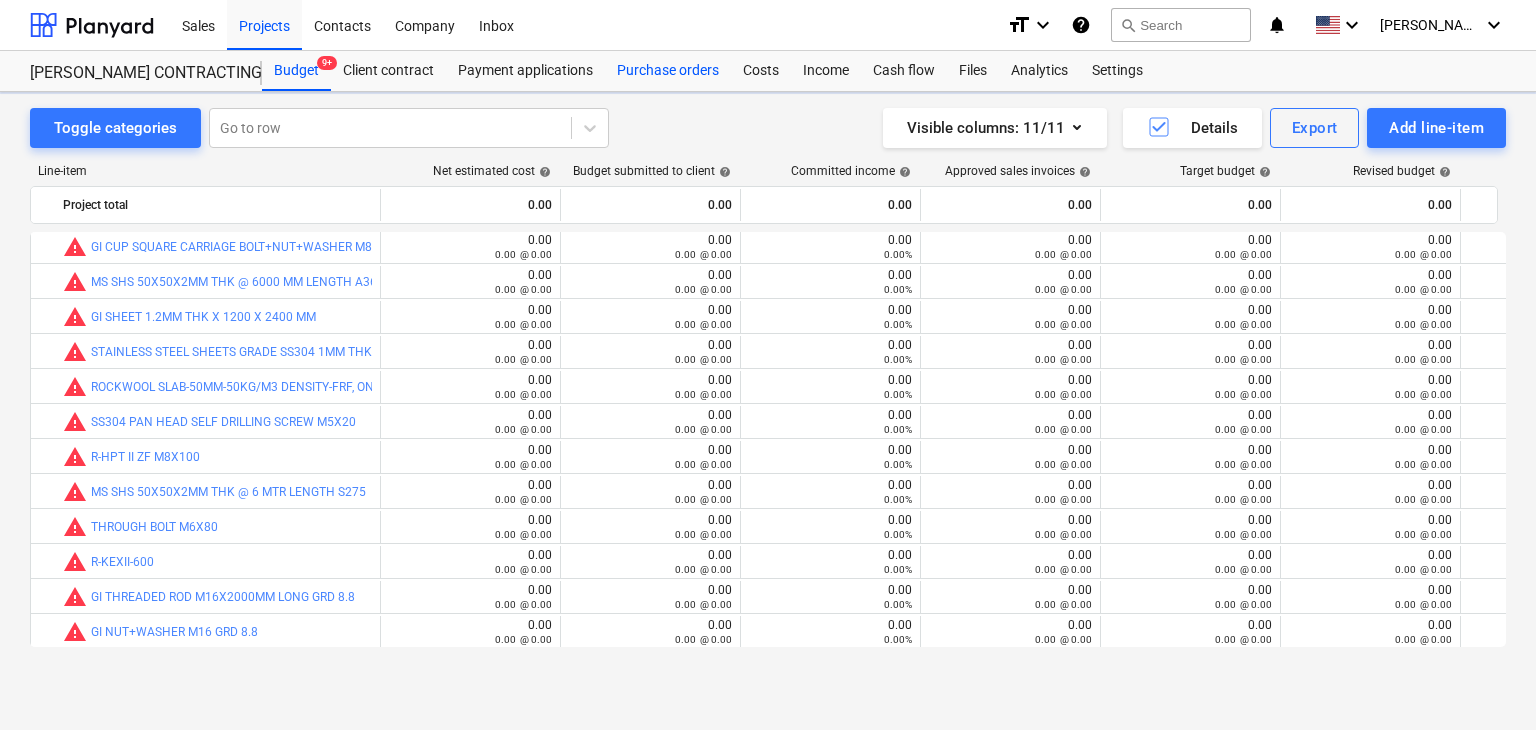 click on "Purchase orders" at bounding box center [668, 71] 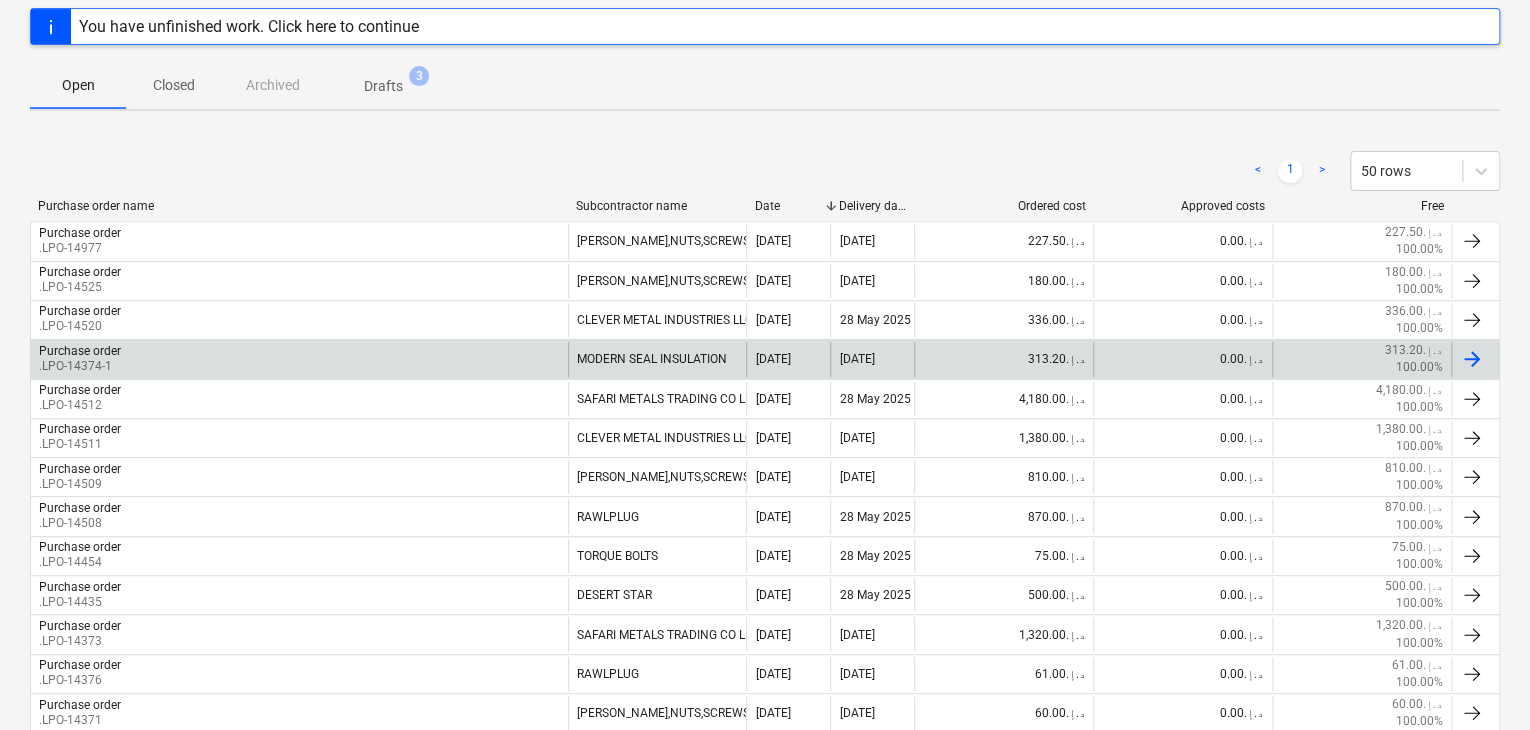 scroll, scrollTop: 400, scrollLeft: 0, axis: vertical 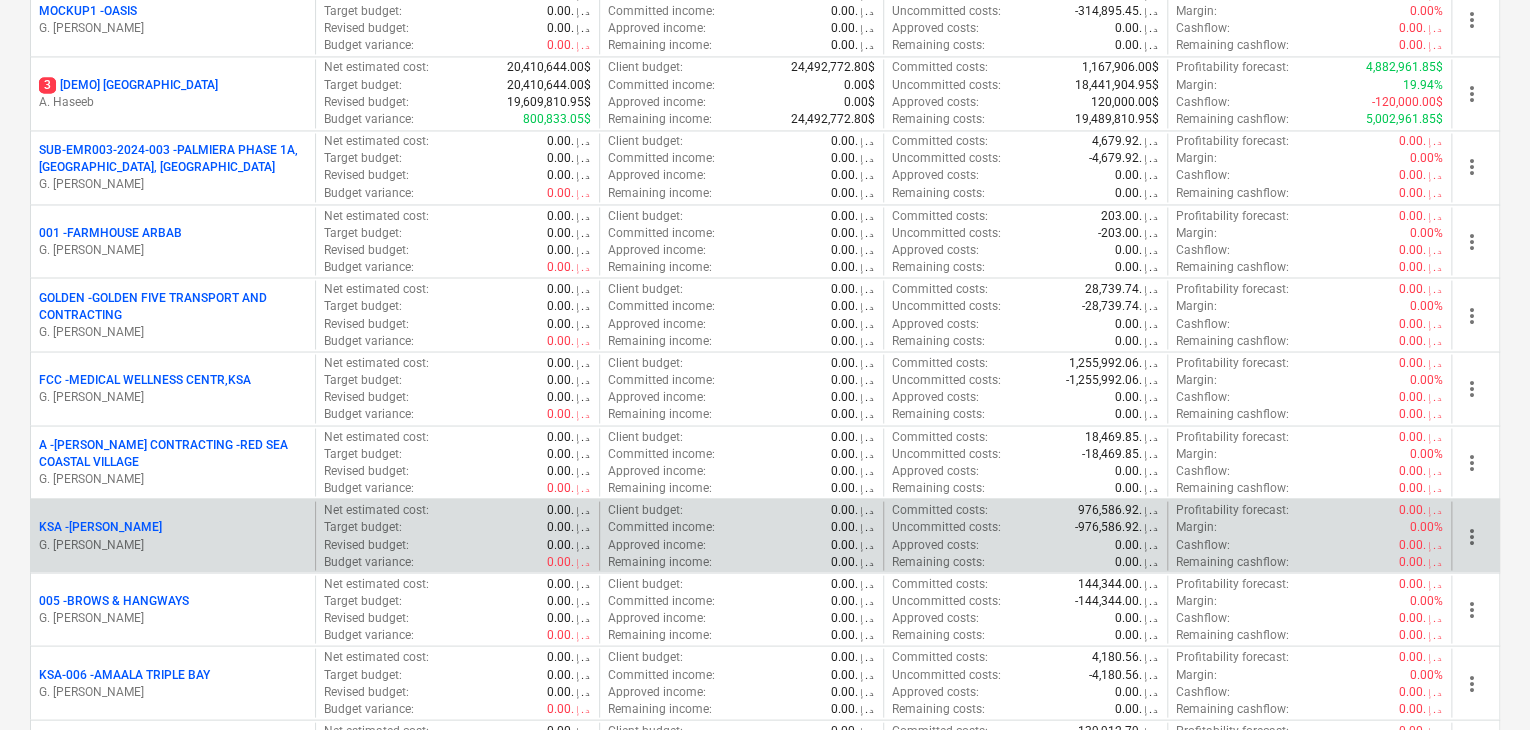 click on "G. [PERSON_NAME]" at bounding box center [173, 544] 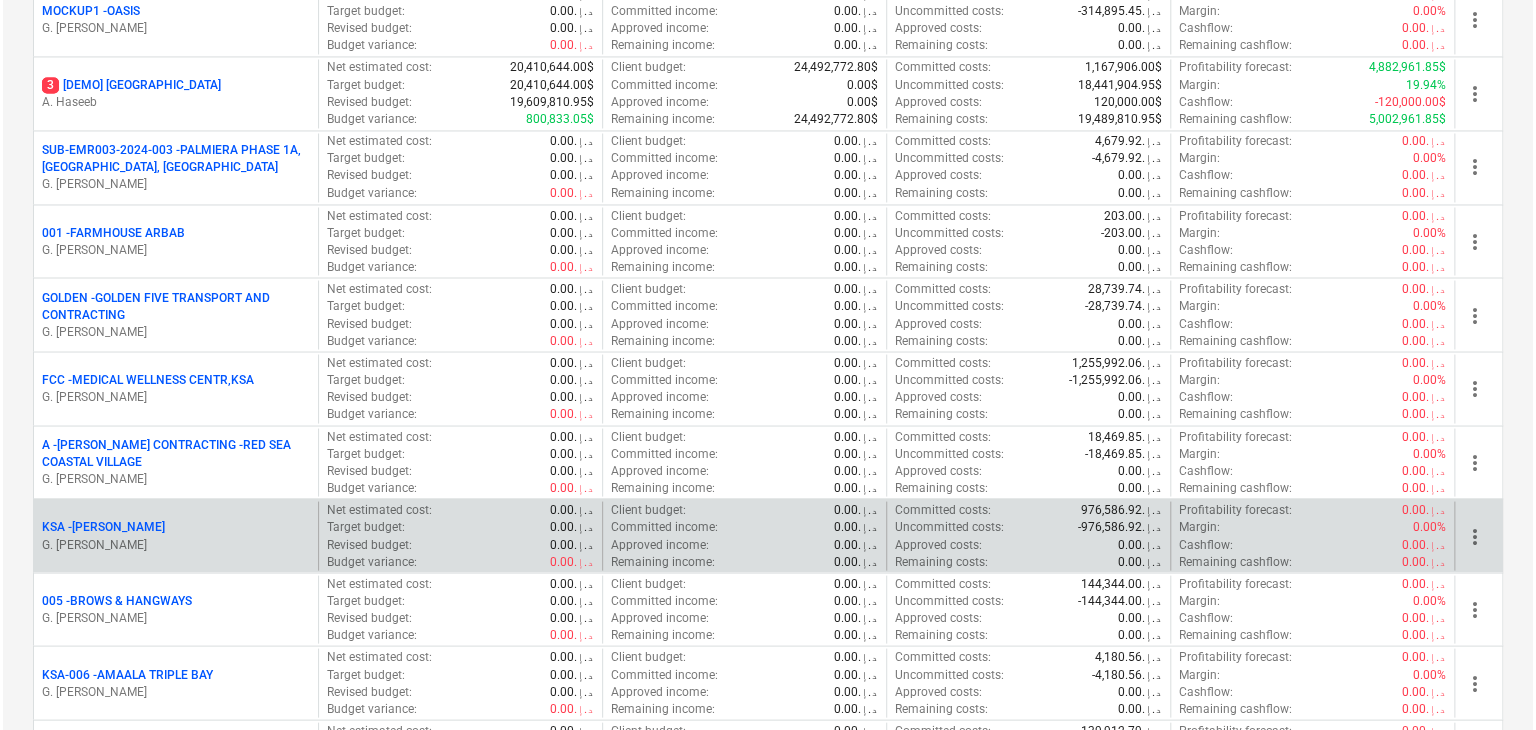 scroll, scrollTop: 0, scrollLeft: 0, axis: both 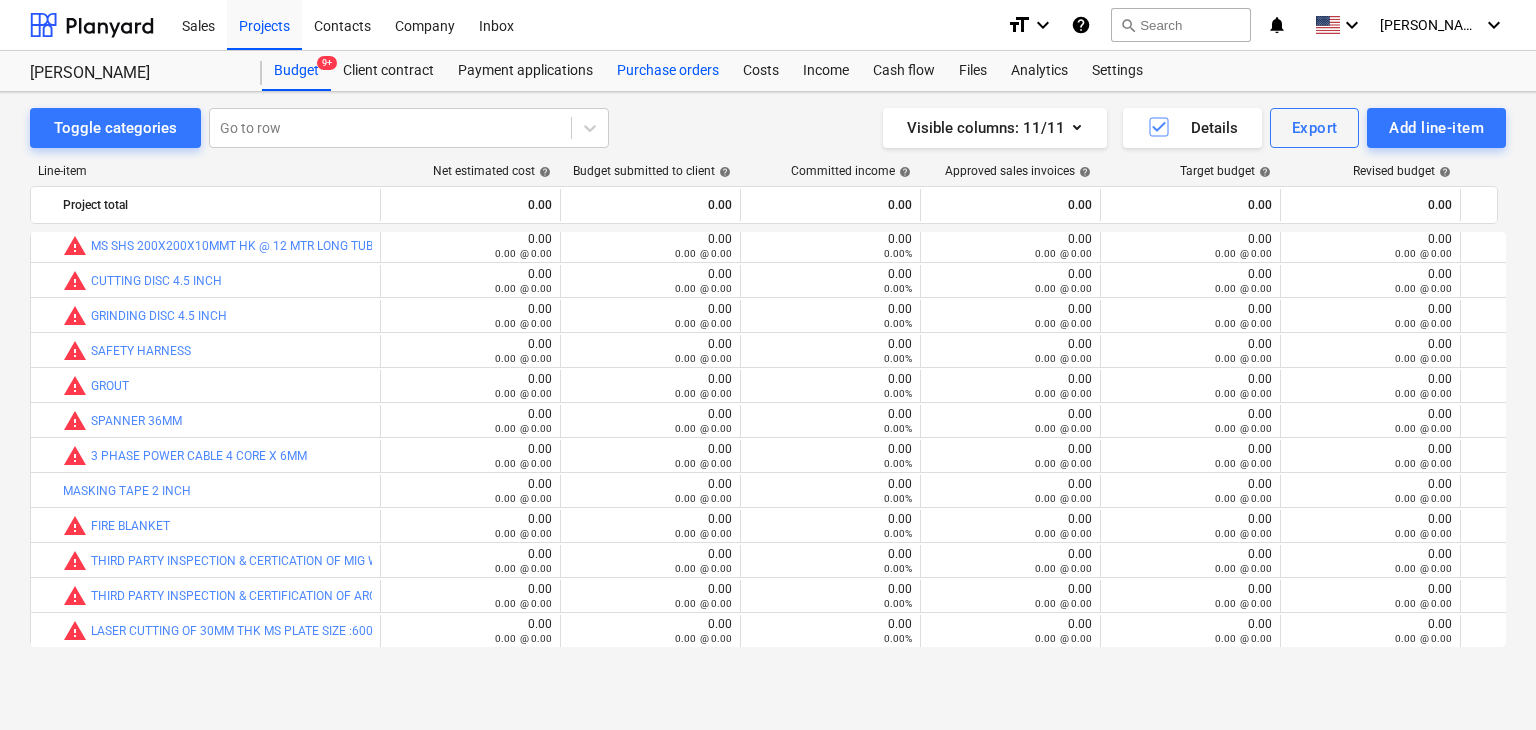 click on "Purchase orders" at bounding box center (668, 71) 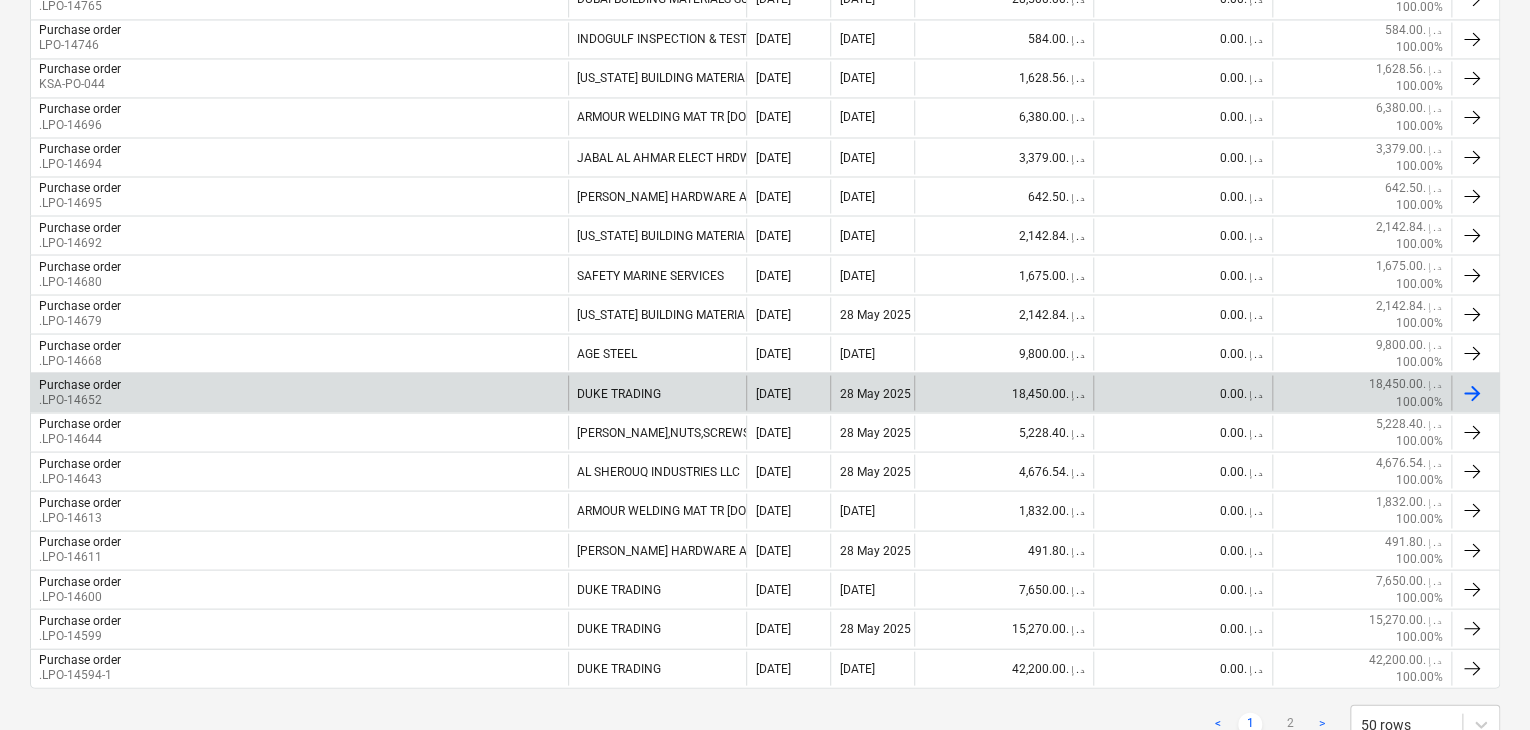 scroll, scrollTop: 1842, scrollLeft: 0, axis: vertical 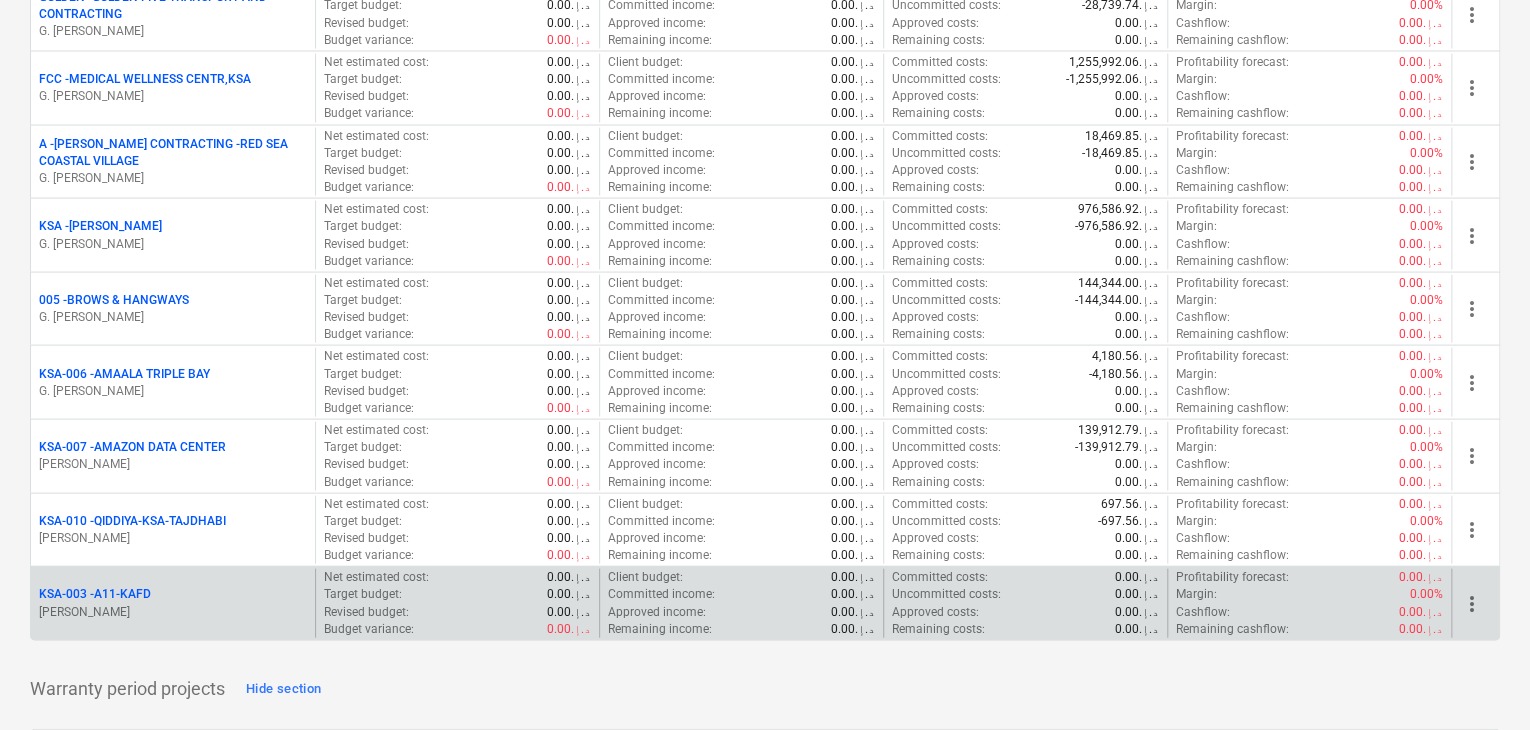 click on "[PERSON_NAME]" at bounding box center [173, 612] 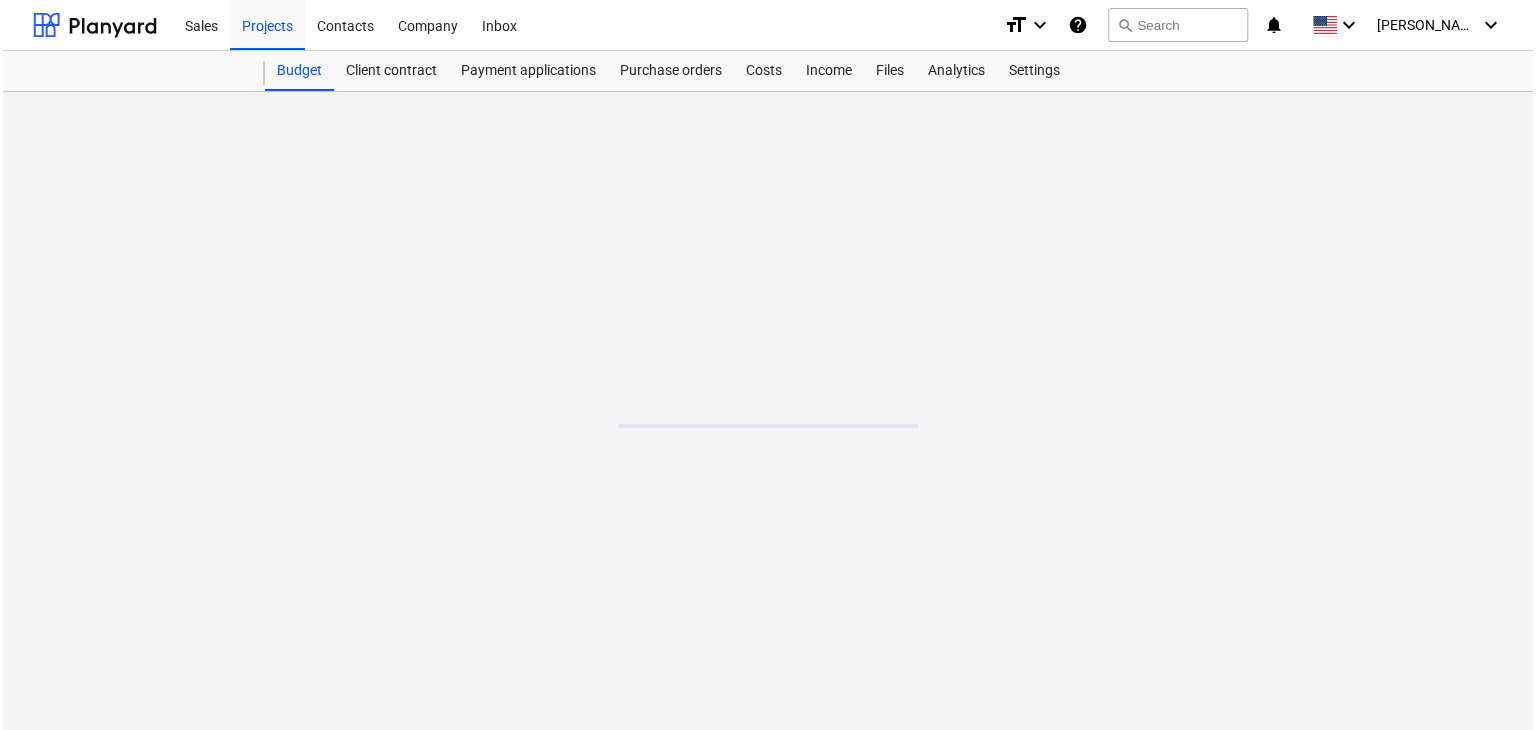 scroll, scrollTop: 0, scrollLeft: 0, axis: both 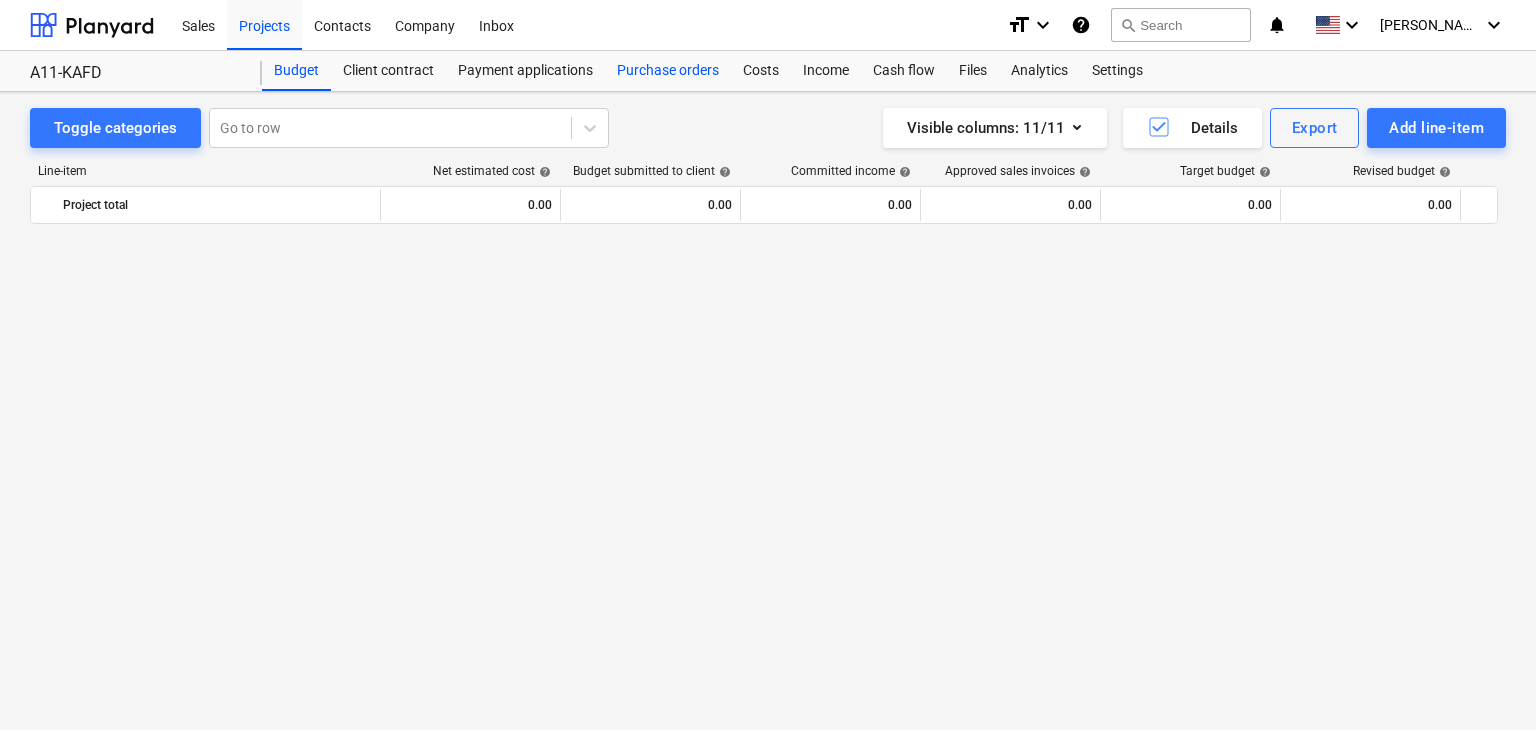 click on "Purchase orders" at bounding box center (668, 71) 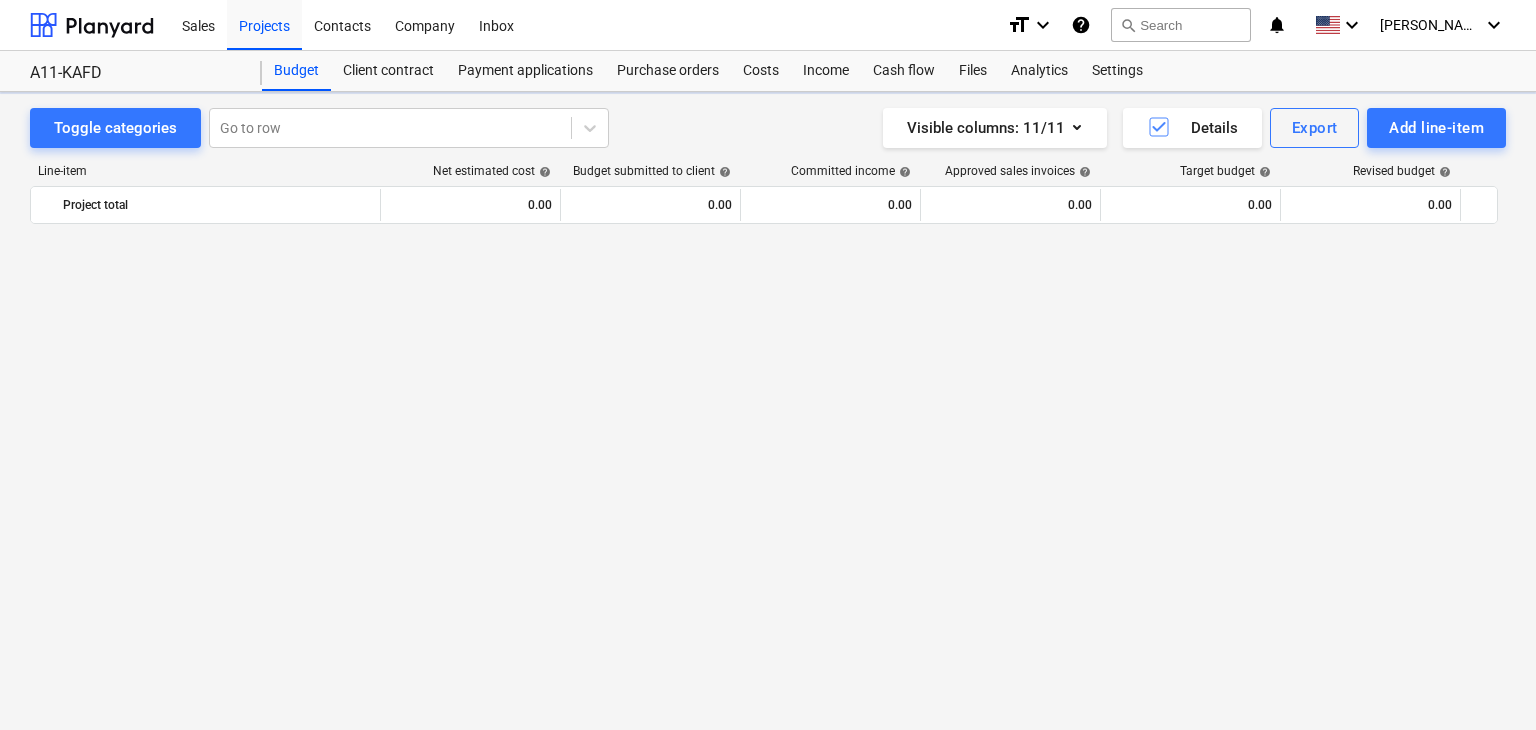 scroll, scrollTop: 2349, scrollLeft: 0, axis: vertical 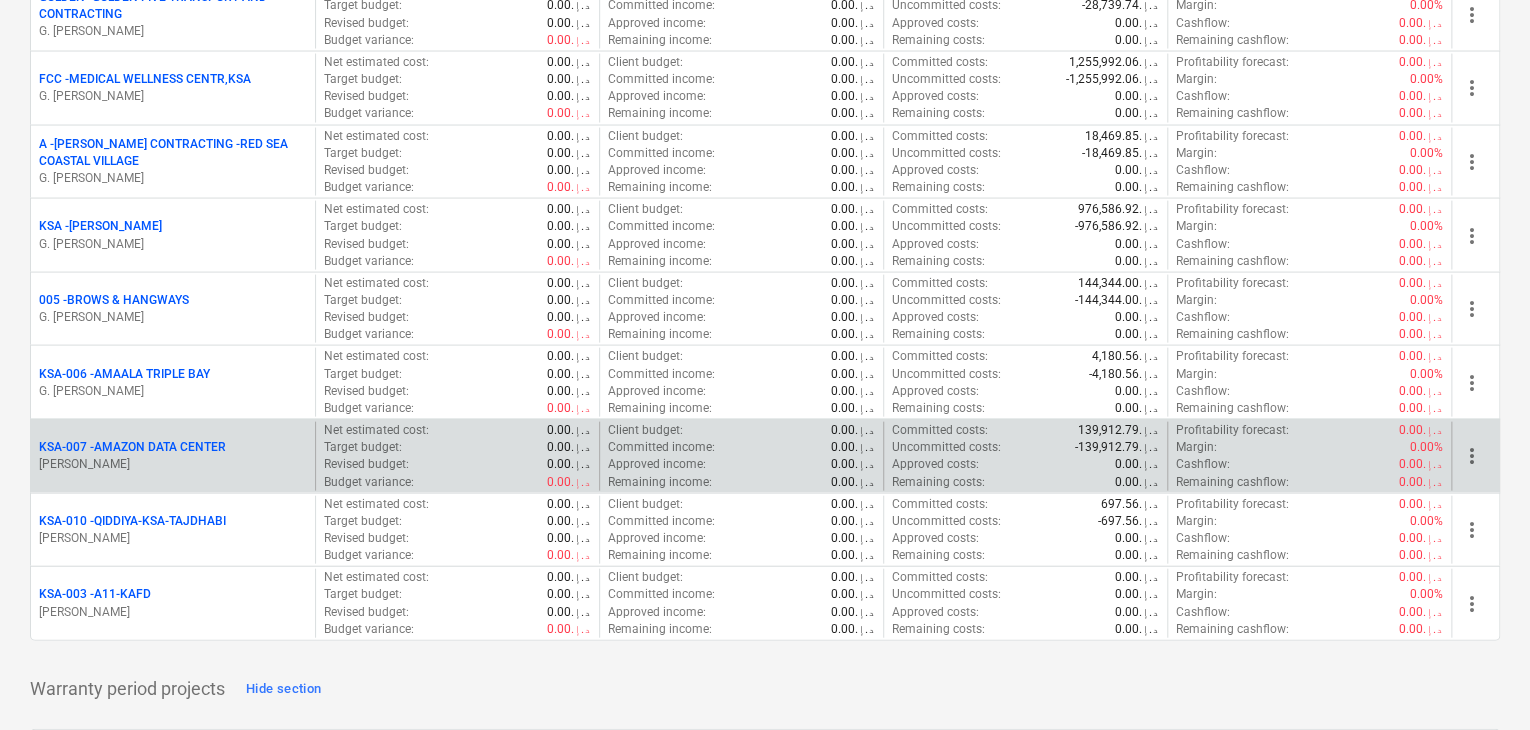 click on "[PERSON_NAME]" at bounding box center [173, 464] 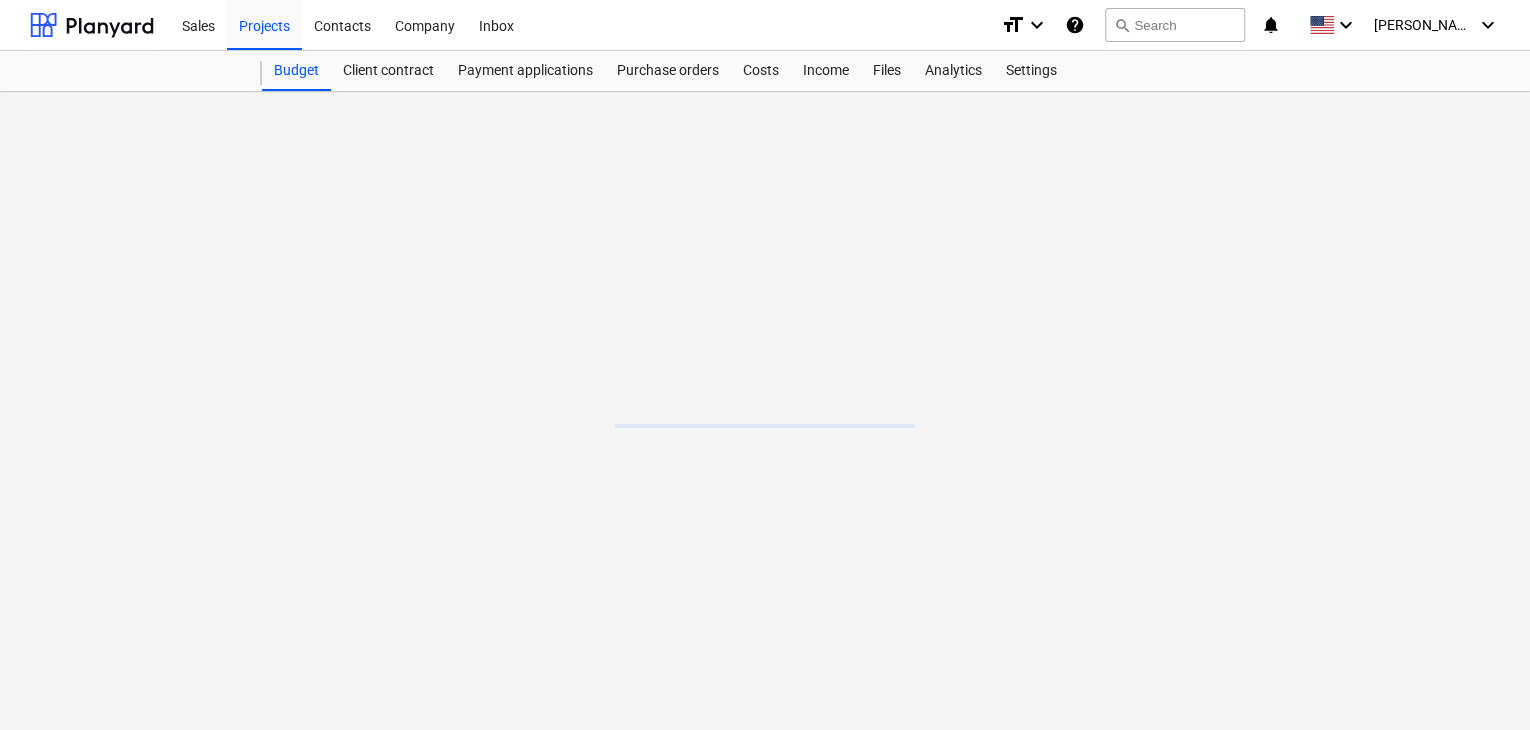 scroll, scrollTop: 0, scrollLeft: 0, axis: both 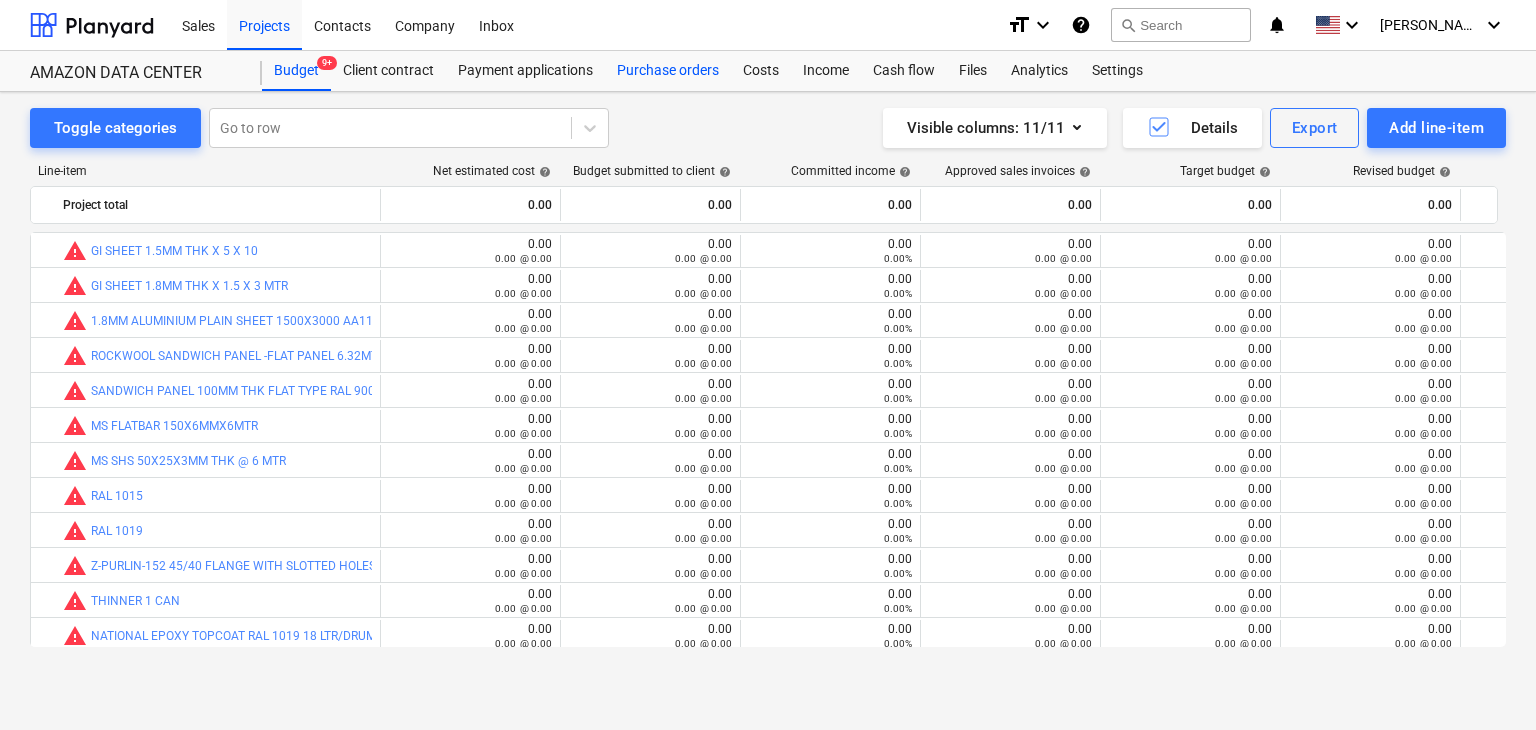 click on "Purchase orders" at bounding box center (668, 71) 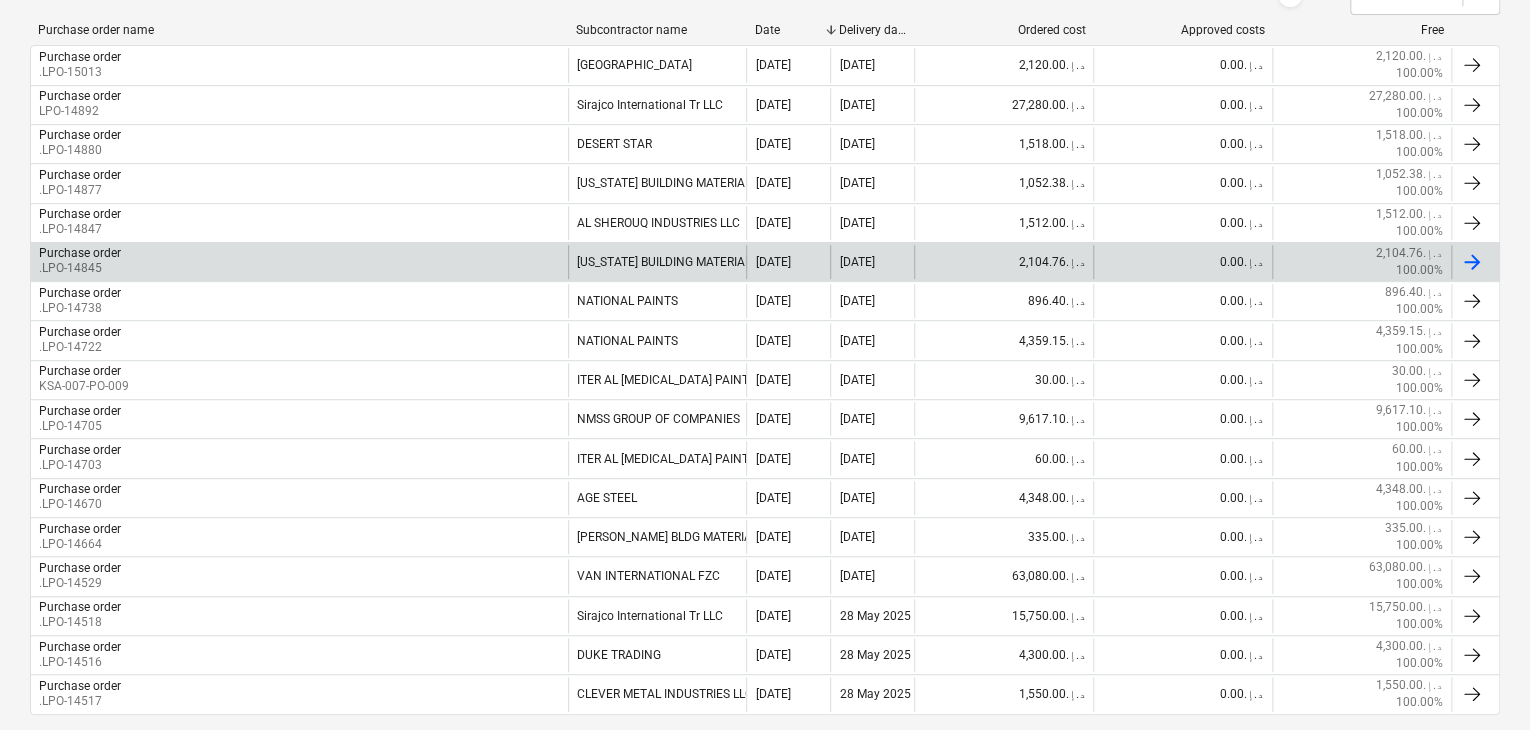 scroll, scrollTop: 499, scrollLeft: 0, axis: vertical 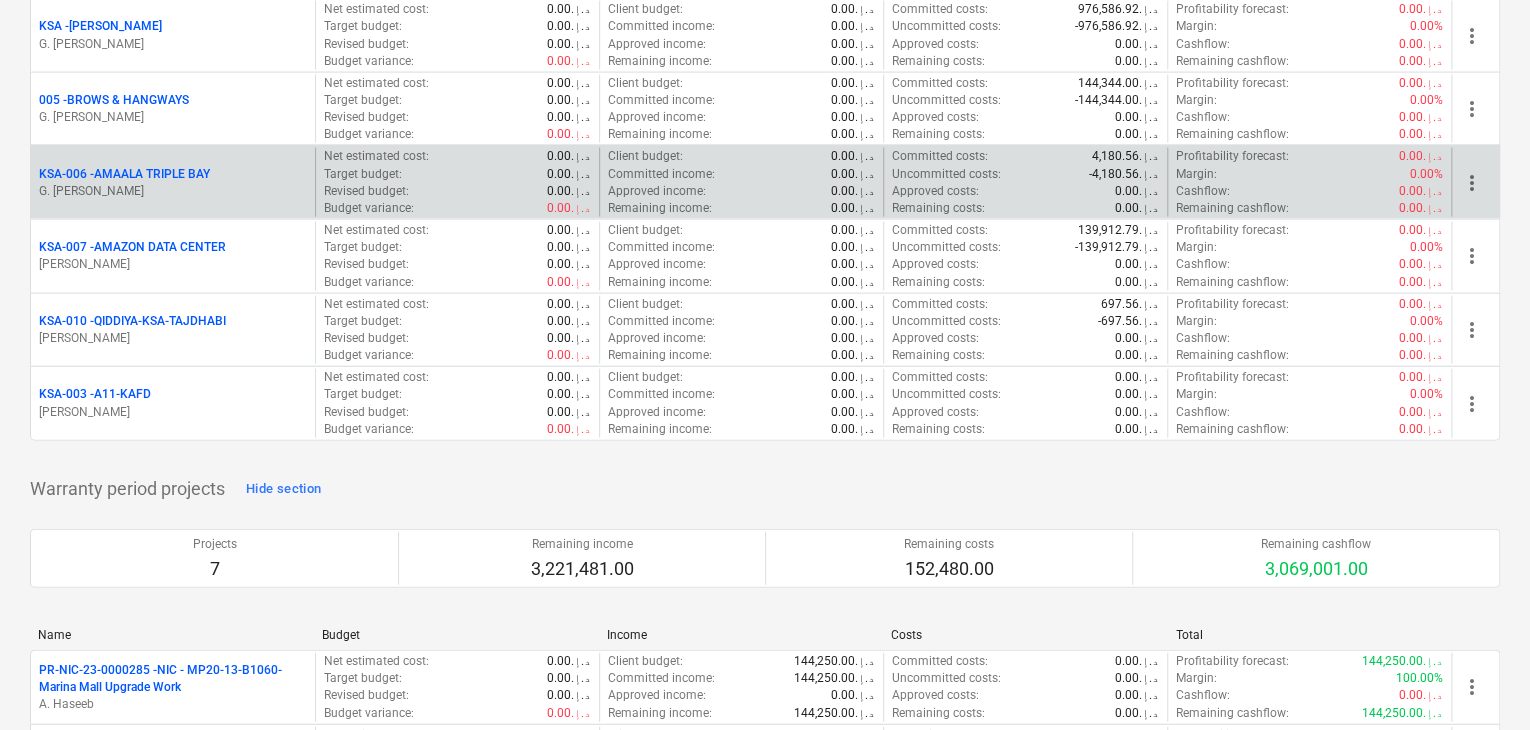 click on "KSA-006 -  AMAALA TRIPLE BAY" at bounding box center (173, 174) 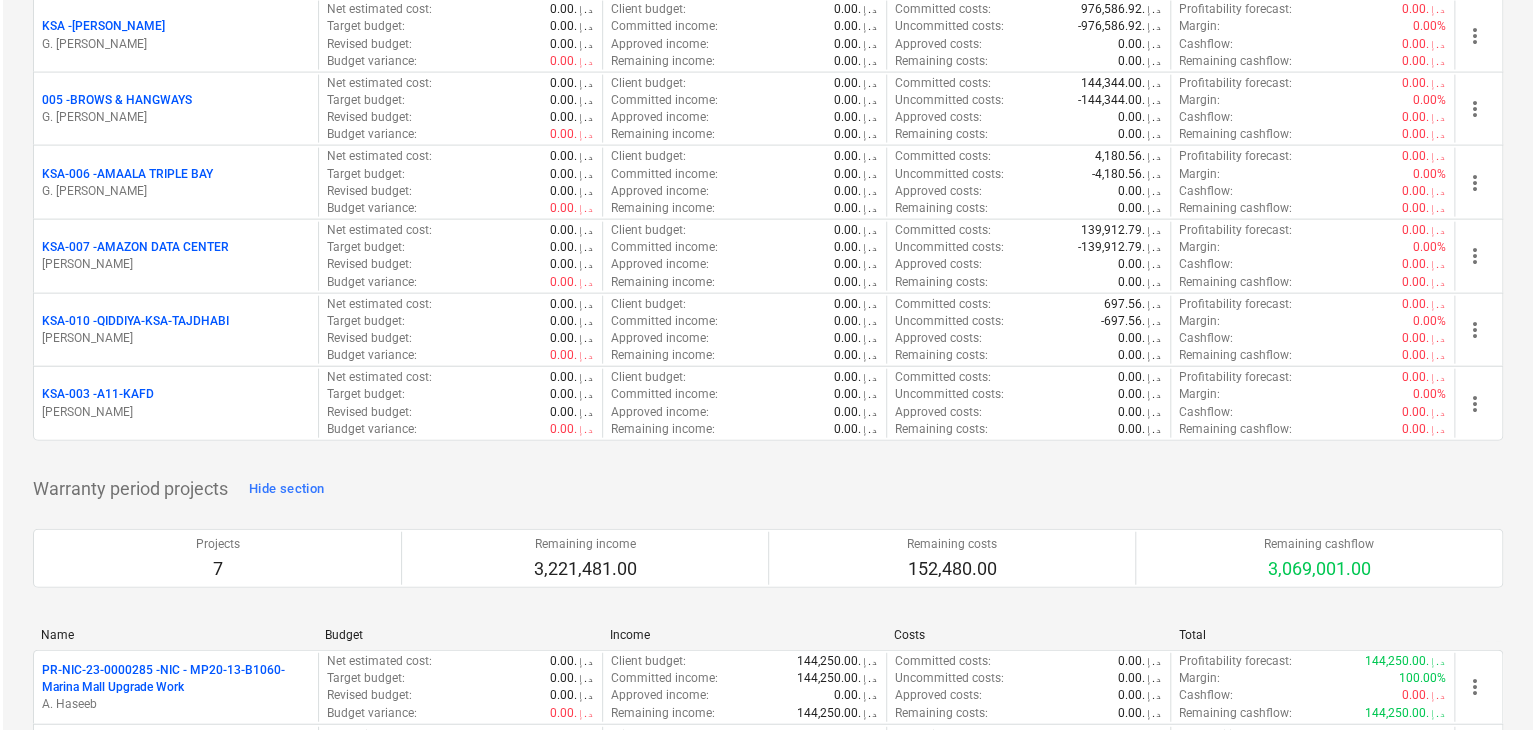 scroll, scrollTop: 0, scrollLeft: 0, axis: both 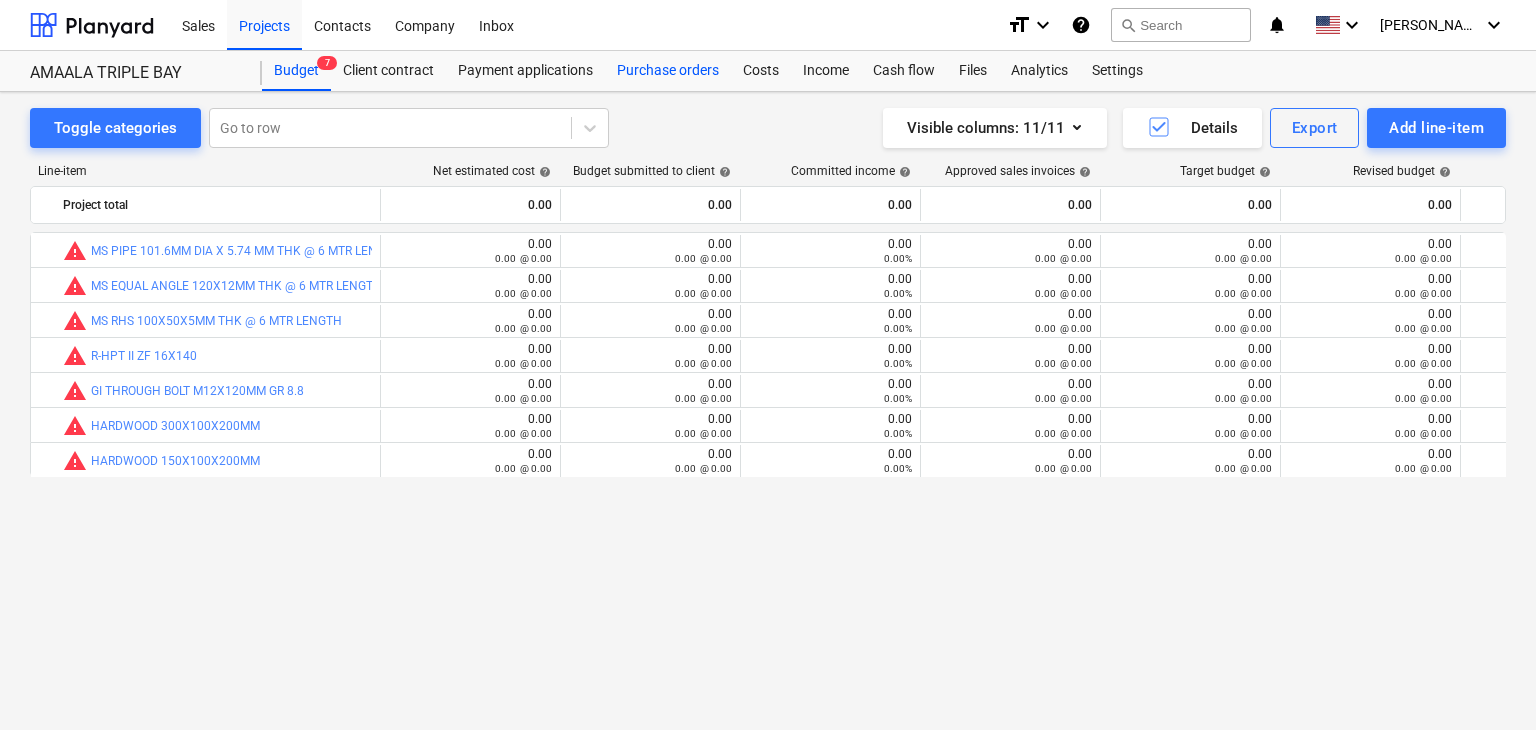 click on "Purchase orders" at bounding box center (668, 71) 